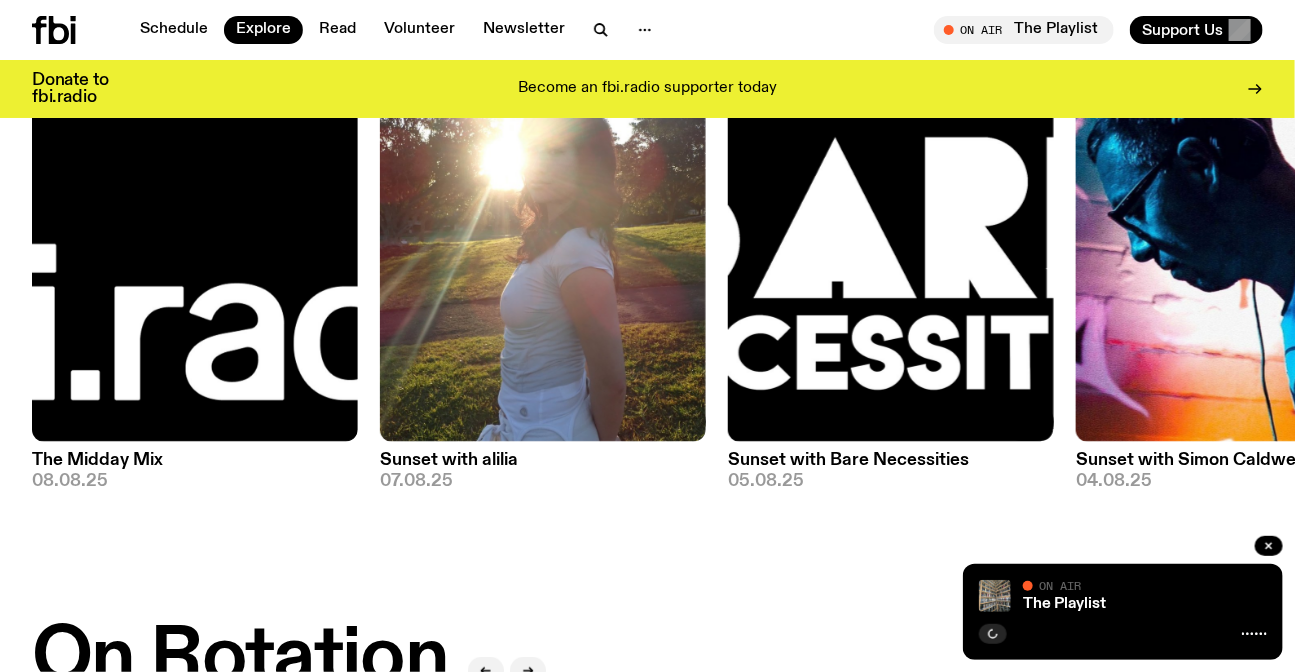 scroll, scrollTop: 257, scrollLeft: 0, axis: vertical 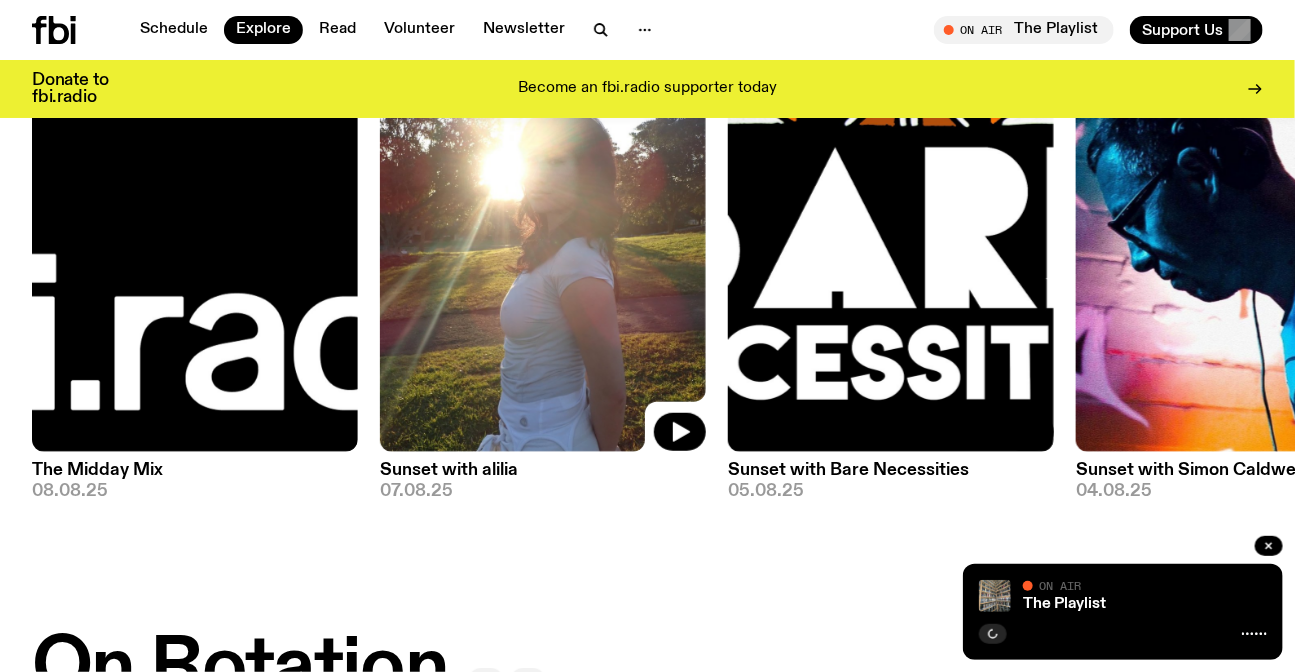 drag, startPoint x: 451, startPoint y: 295, endPoint x: 224, endPoint y: 281, distance: 227.4313 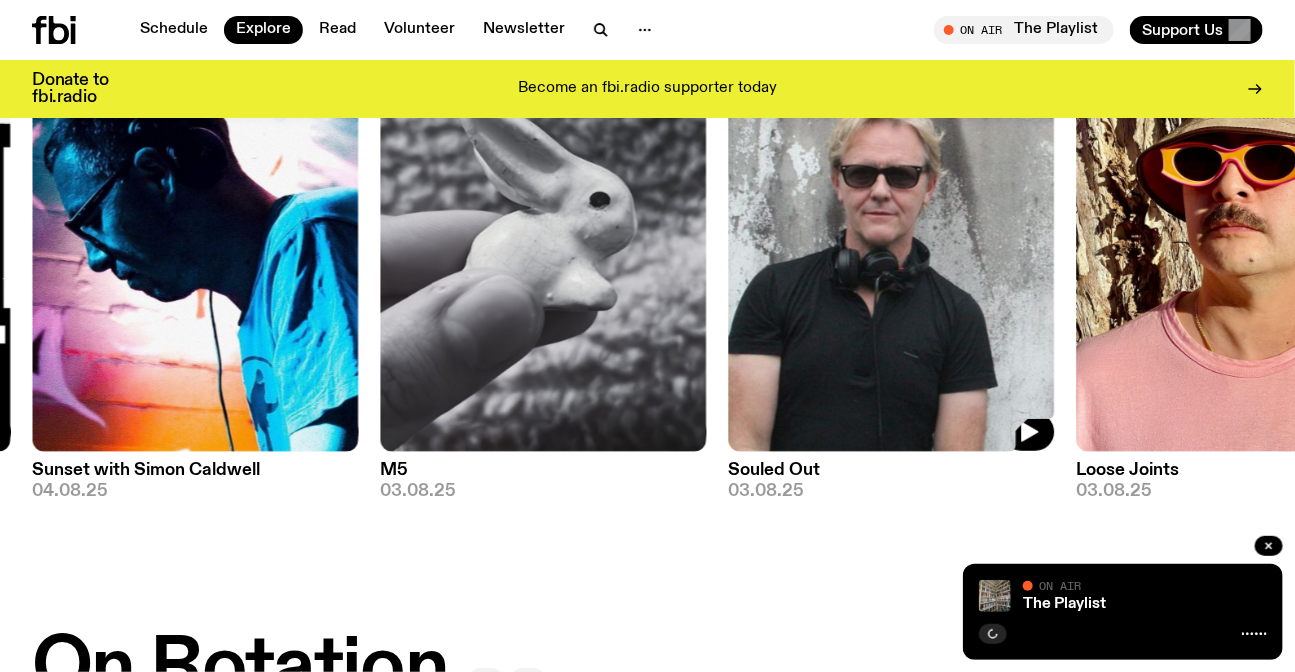 drag, startPoint x: 564, startPoint y: 300, endPoint x: 201, endPoint y: 269, distance: 364.3213 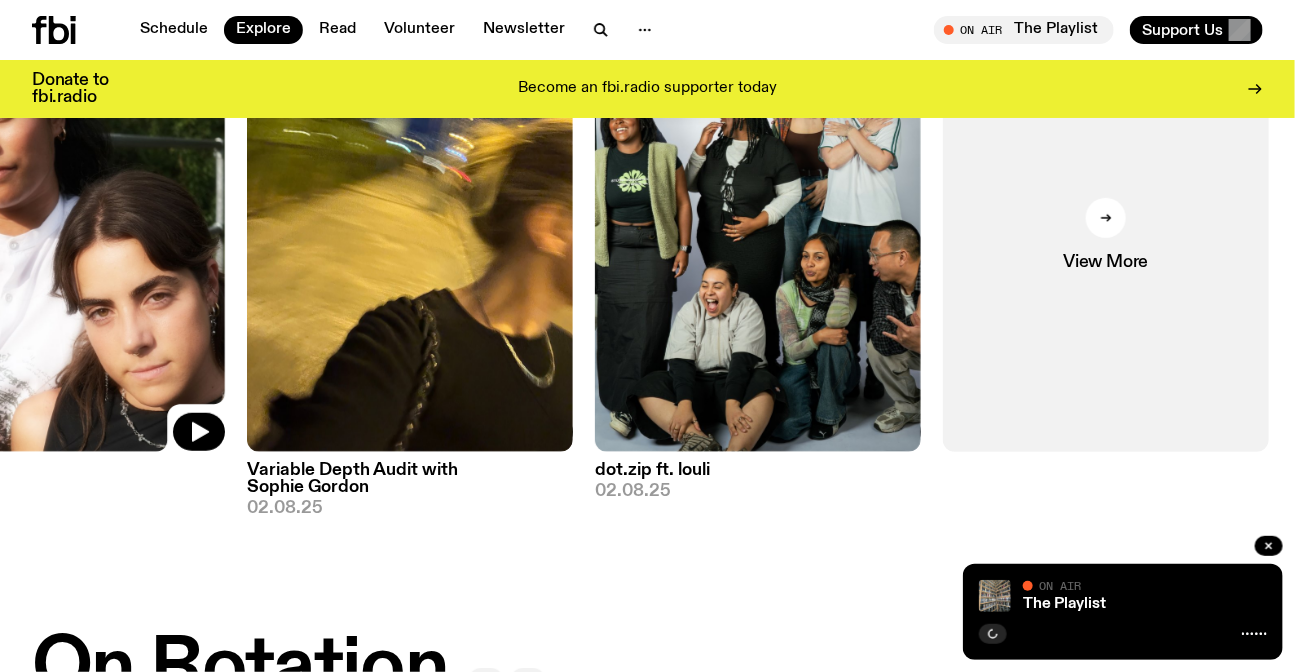 drag, startPoint x: 919, startPoint y: 297, endPoint x: 13, endPoint y: 287, distance: 906.0552 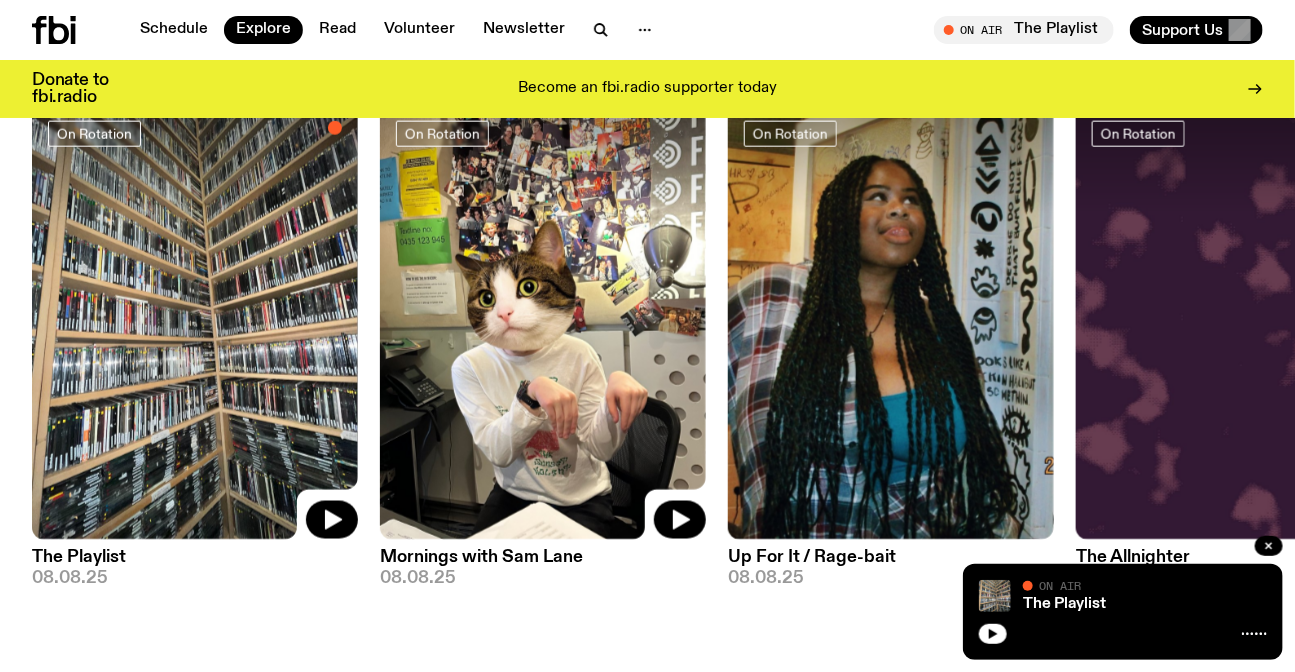 scroll, scrollTop: 802, scrollLeft: 0, axis: vertical 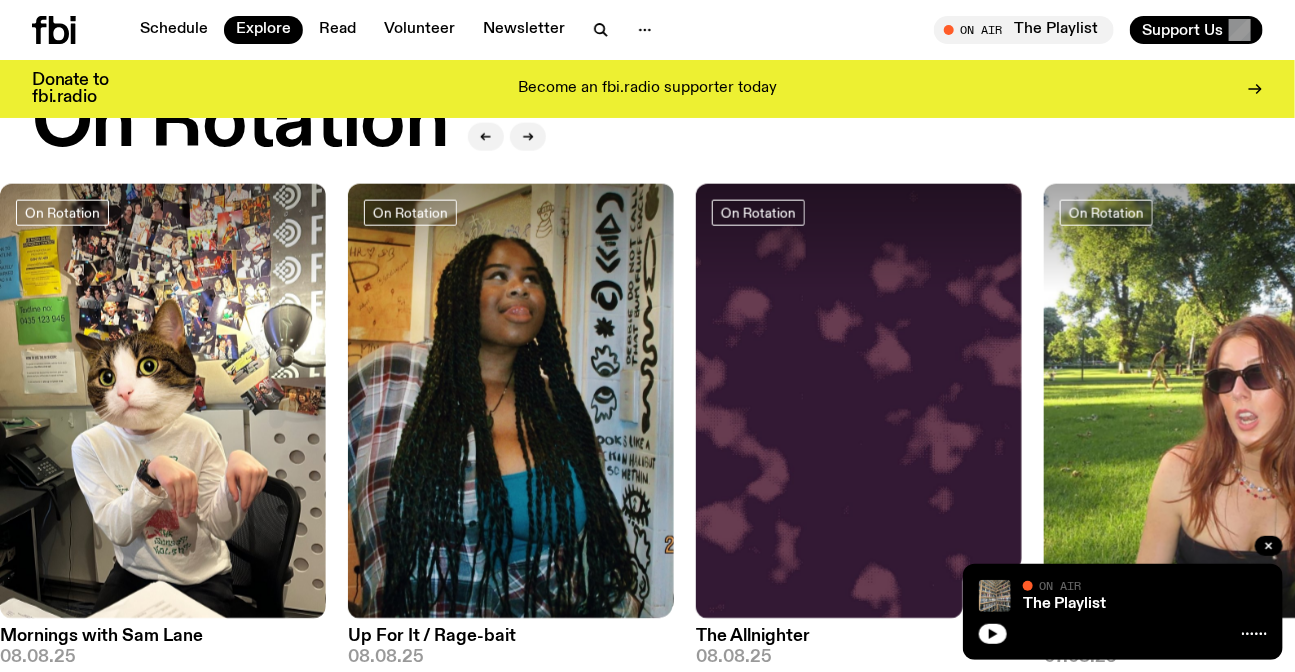 drag, startPoint x: 753, startPoint y: 311, endPoint x: 325, endPoint y: 317, distance: 428.04205 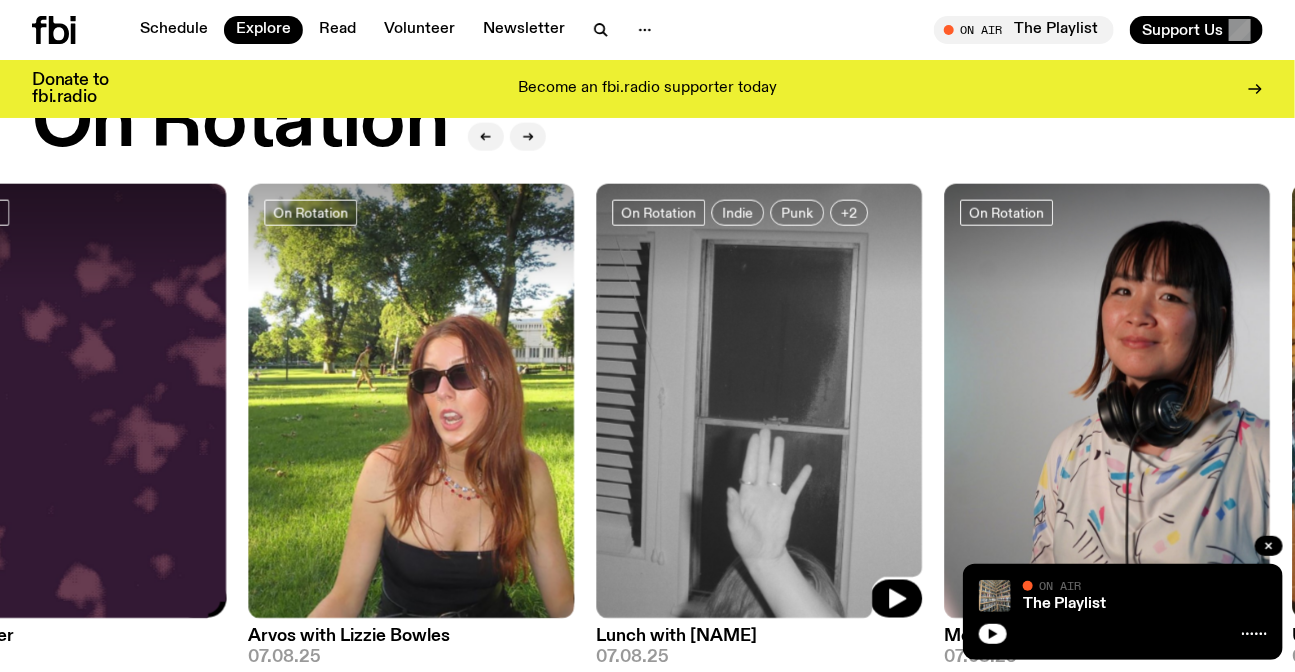 drag, startPoint x: 856, startPoint y: 303, endPoint x: 315, endPoint y: 306, distance: 541.0083 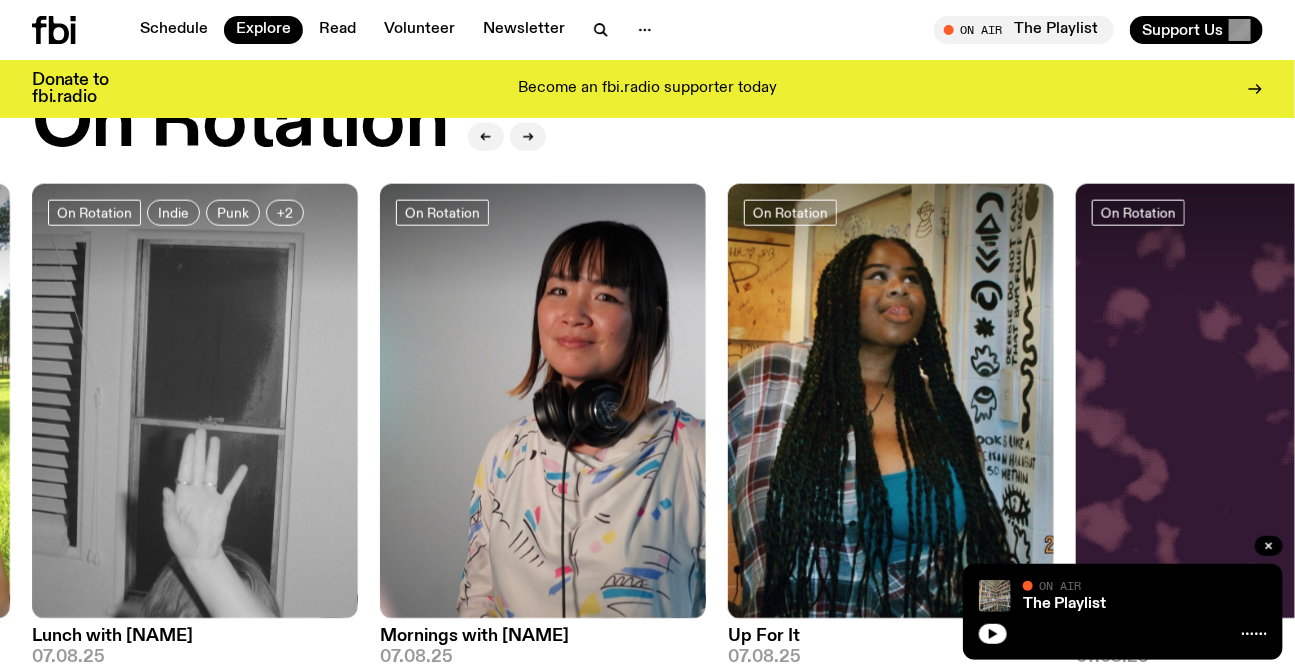 drag, startPoint x: 955, startPoint y: 398, endPoint x: 149, endPoint y: 372, distance: 806.41925 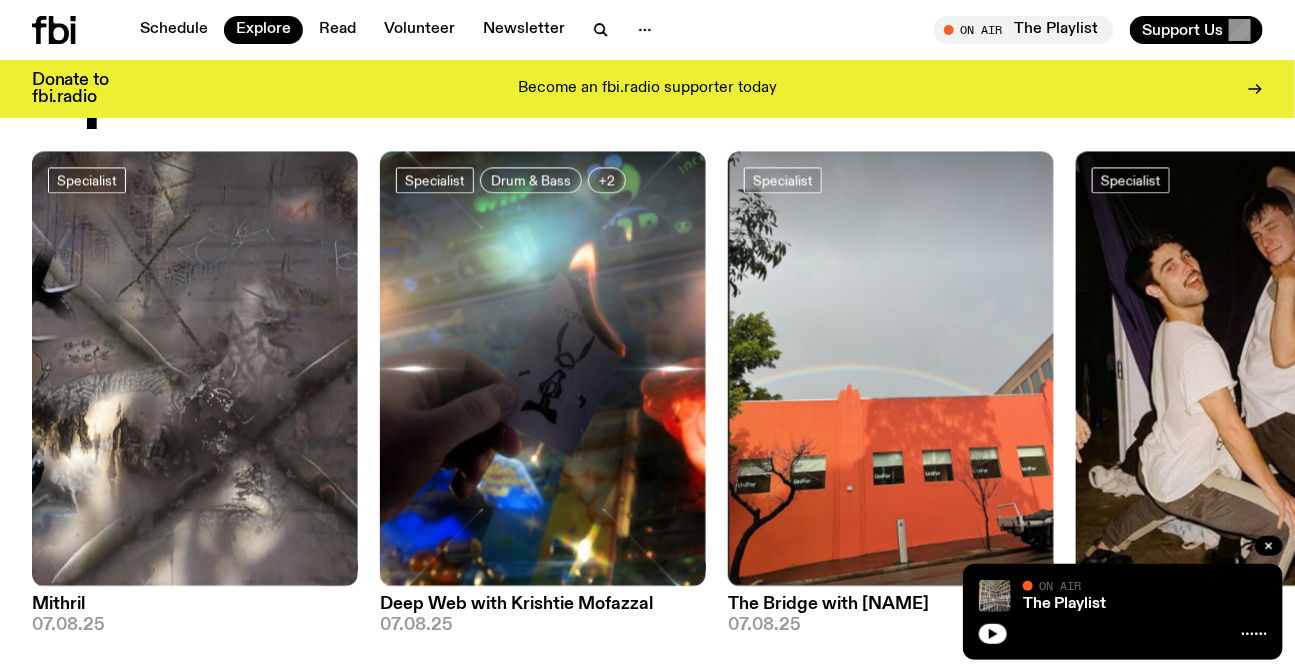 scroll, scrollTop: 1620, scrollLeft: 0, axis: vertical 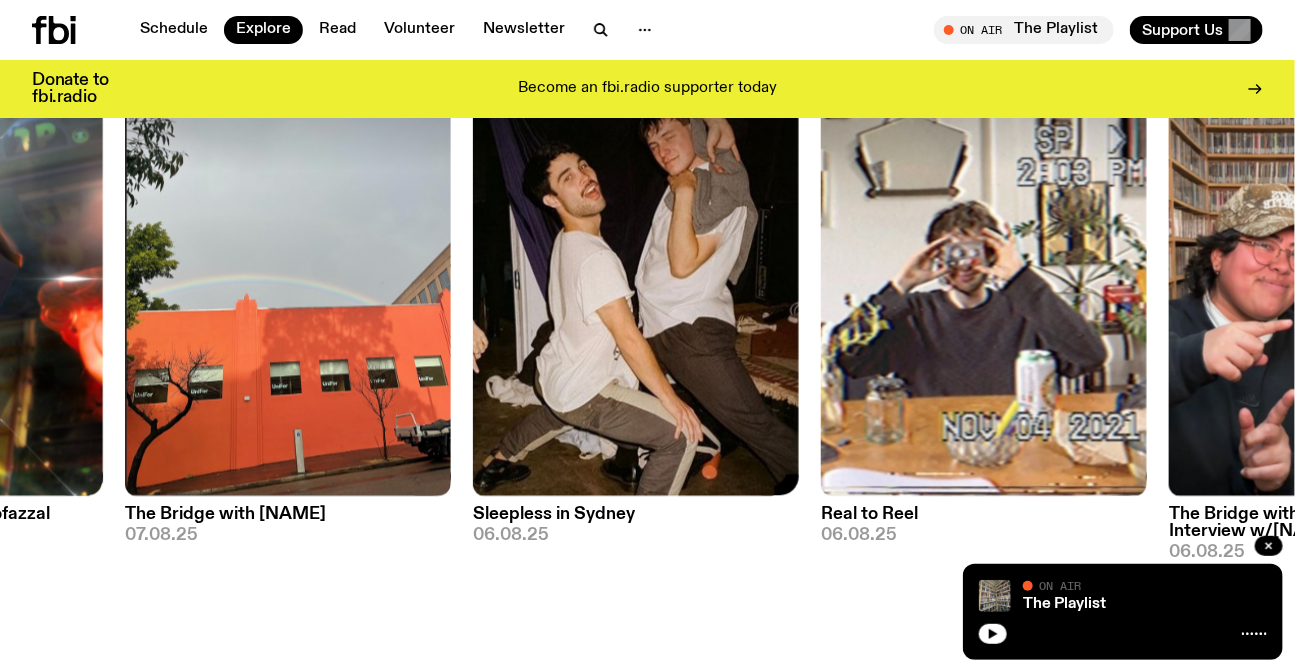 drag, startPoint x: 523, startPoint y: 312, endPoint x: 396, endPoint y: 312, distance: 127 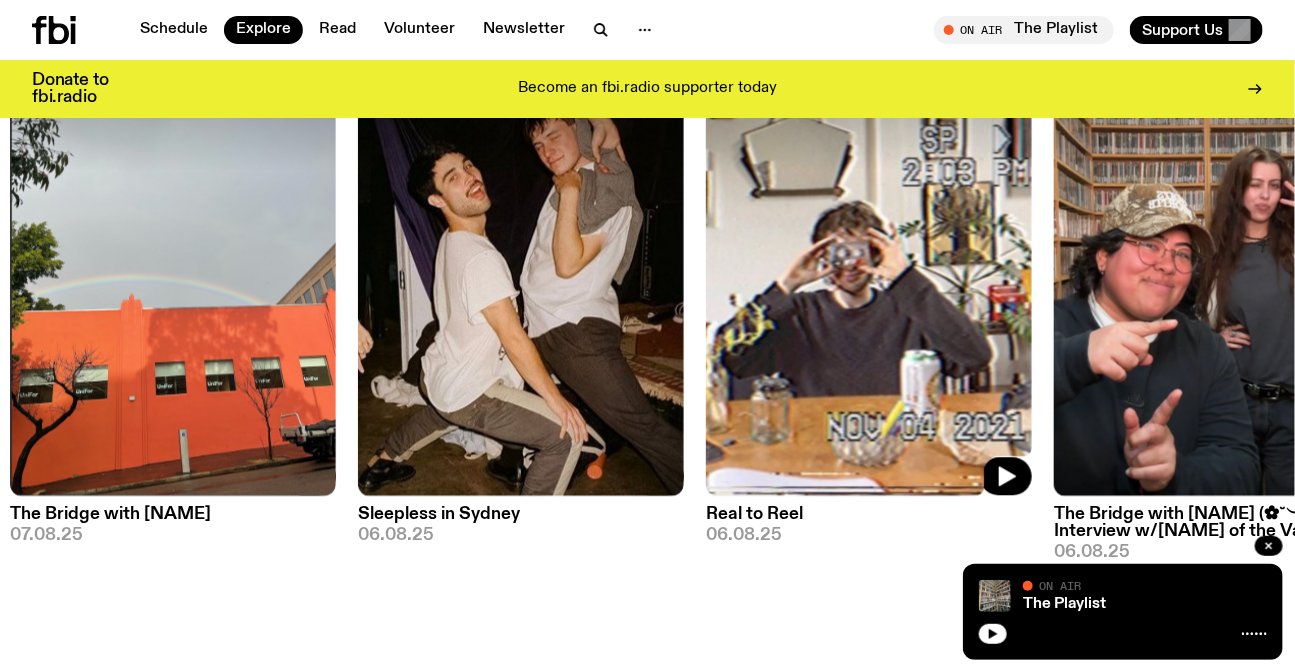 drag, startPoint x: 533, startPoint y: 247, endPoint x: 983, endPoint y: 250, distance: 450.01 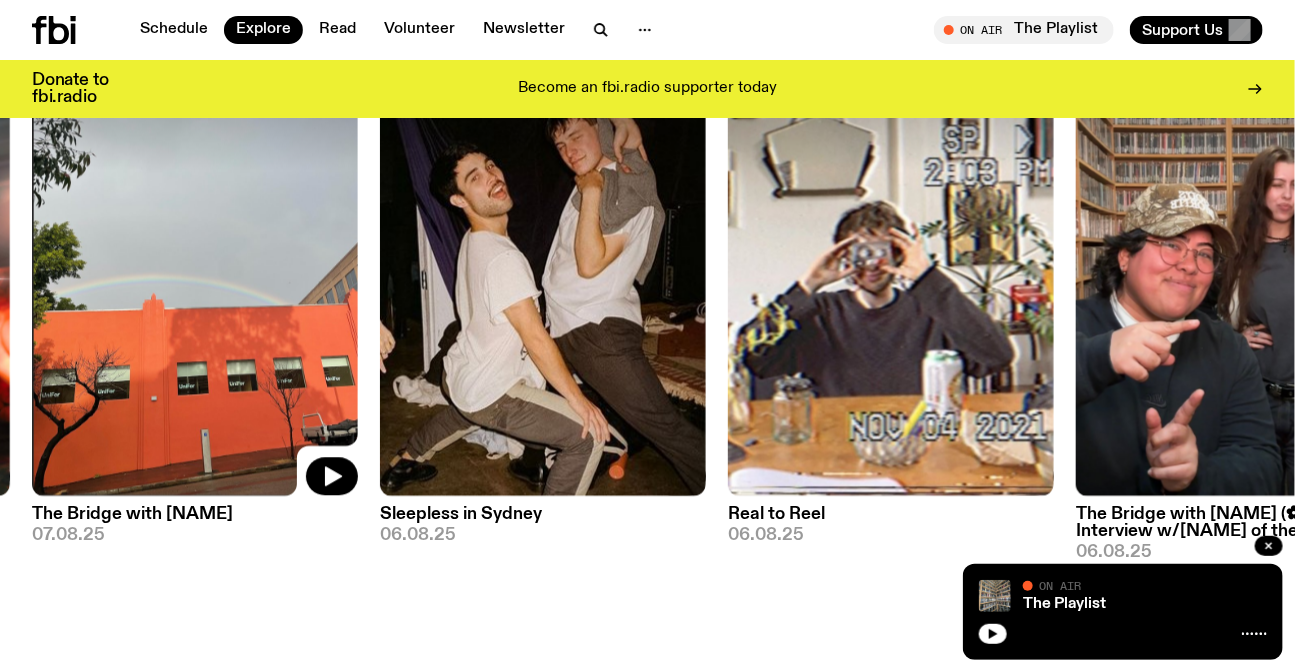 drag, startPoint x: 217, startPoint y: 209, endPoint x: 803, endPoint y: 555, distance: 680.5233 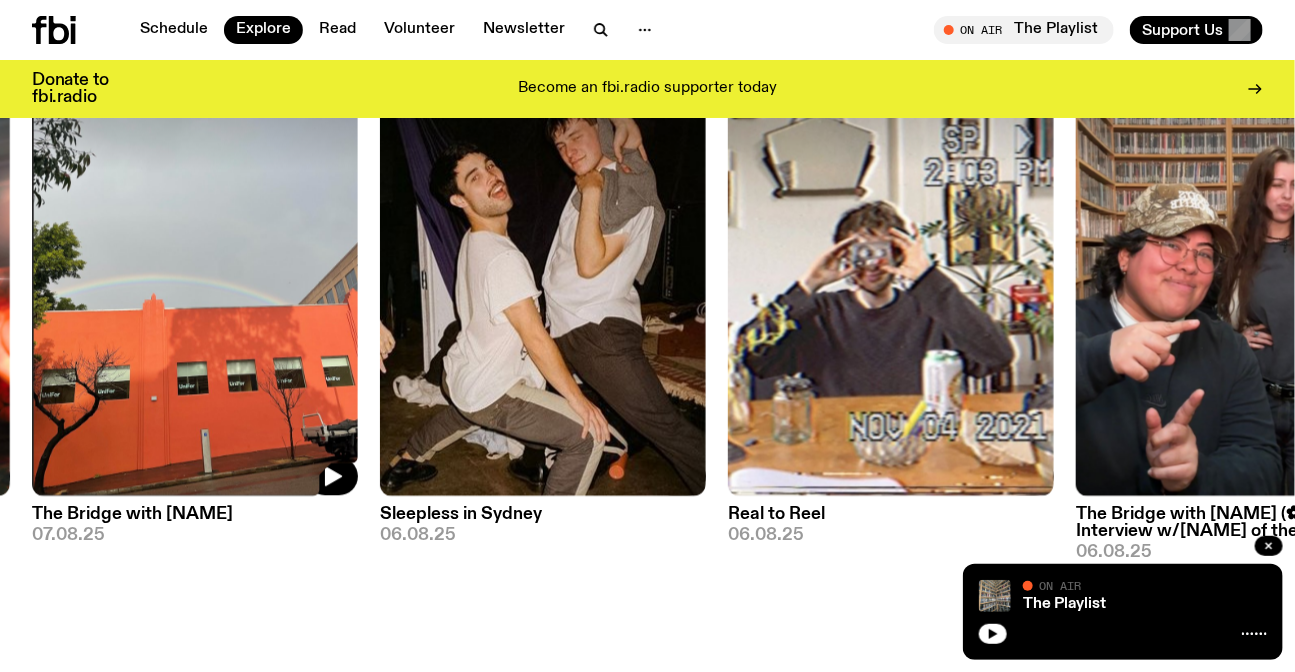 drag, startPoint x: 1101, startPoint y: 320, endPoint x: 58, endPoint y: 333, distance: 1043.081 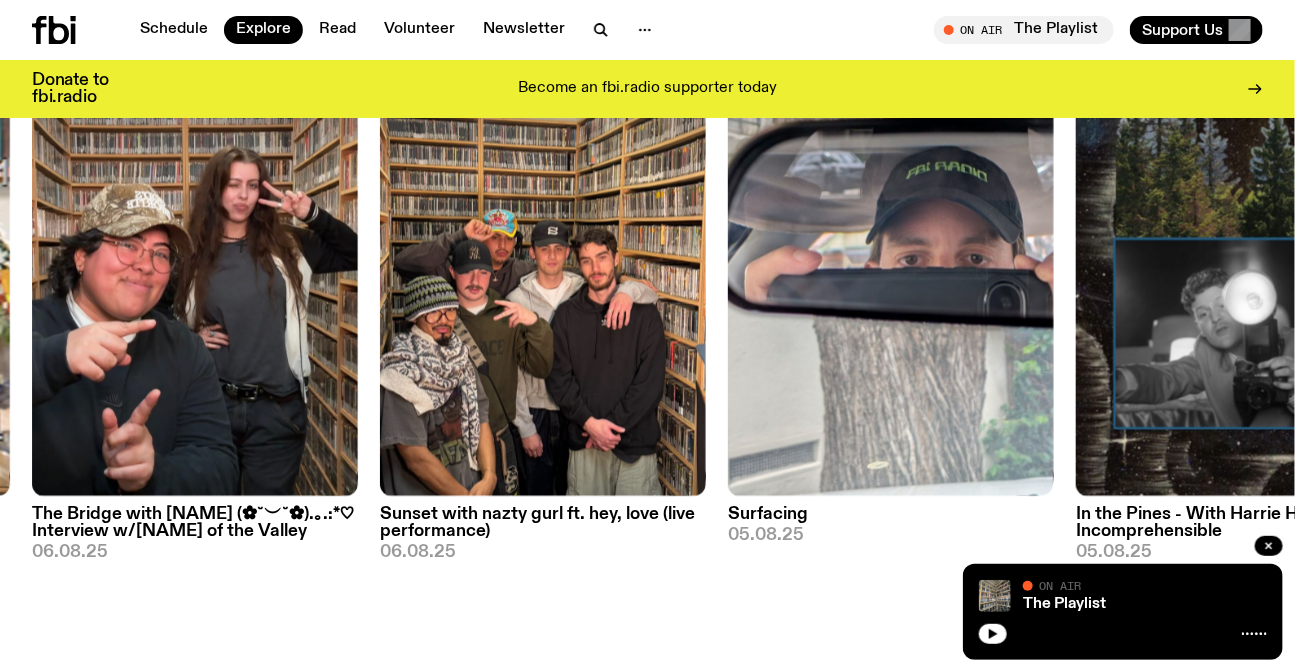 click on "Specialist Mithril 07.08.25 Specialist Drum & Bass +2 Deep Web with Krishtie Mofazzal 07.08.25 Specialist The Bridge with Kez Finn 07.08.25 Specialist Sleepless in Sydney 06.08.25 Specialist Real to Reel 06.08.25 Specialist The Bridge with Diana Kalkoul  (✿˘︶˘✿).｡.:*♡ Interview w/Kitty of the Valley 06.08.25 Specialist Sunset with nazty gurl ft. hey, love (live performance) 06.08.25 Specialist Surfacing 05.08.25 Specialist In the Pines - With Harrie Hastings - Incomprehensible  05.08.25 Specialist Ambient +3 The Bridge Tuesday 05.08.25 View More" at bounding box center (647, 311) 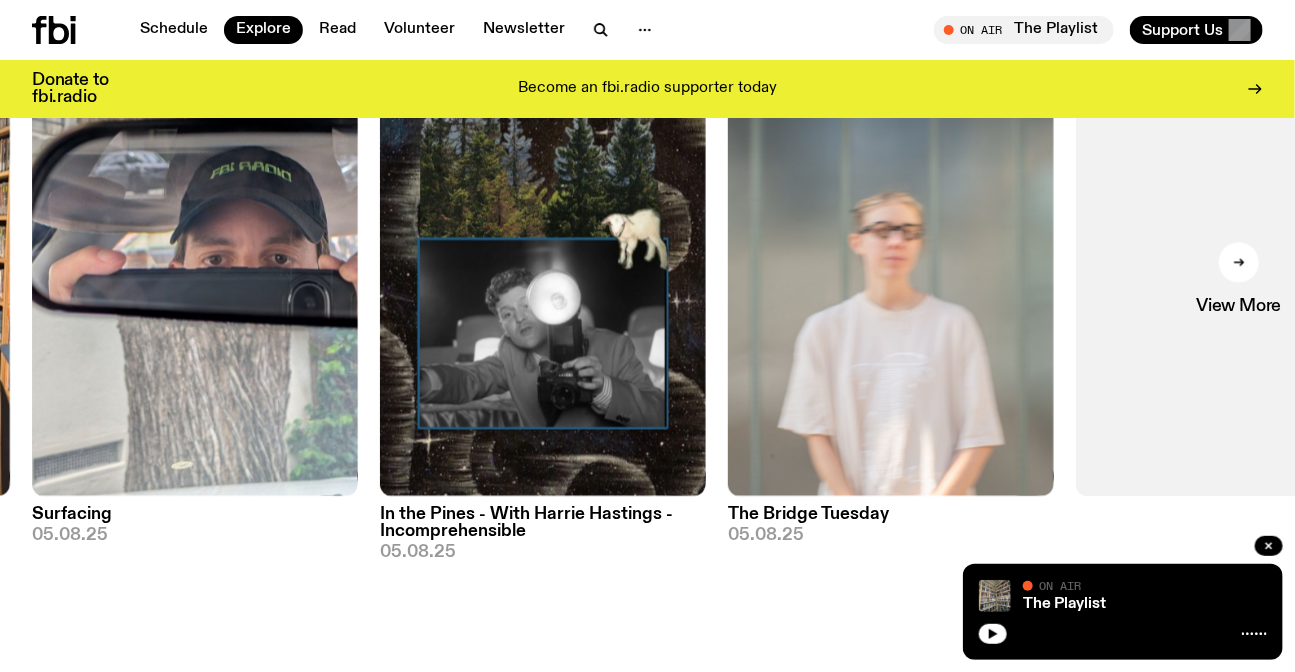 click 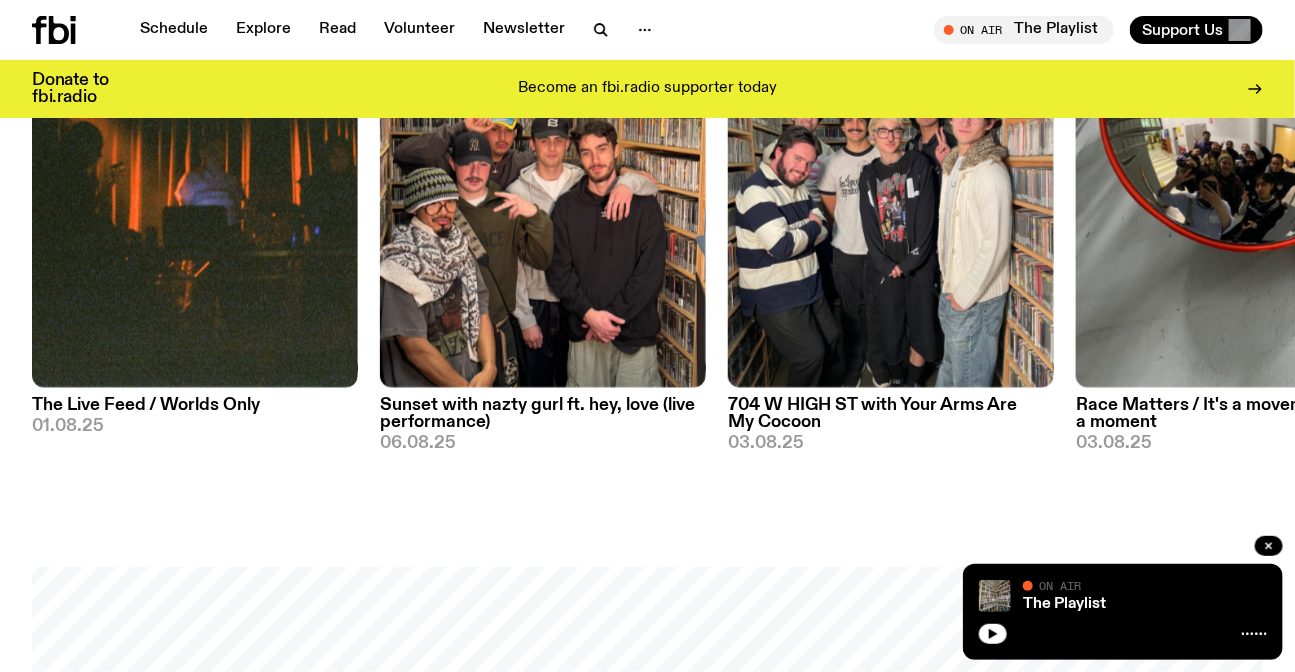 scroll, scrollTop: 906, scrollLeft: 0, axis: vertical 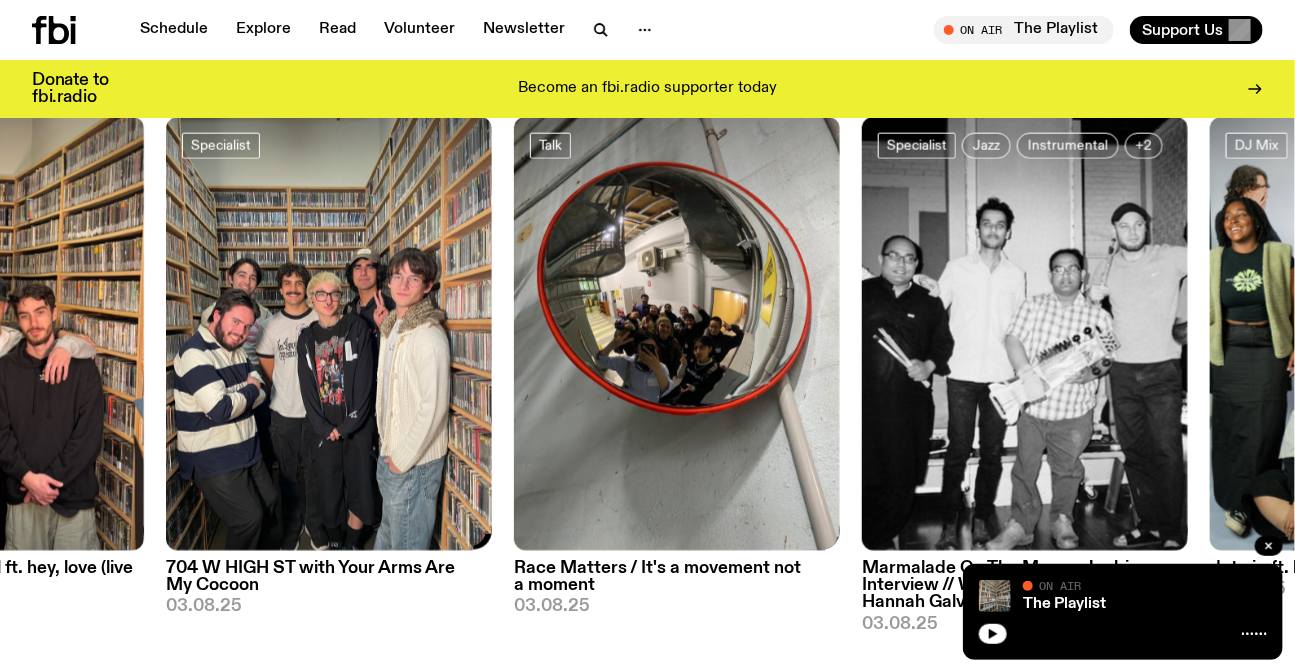 drag, startPoint x: 655, startPoint y: 306, endPoint x: 311, endPoint y: 295, distance: 344.17584 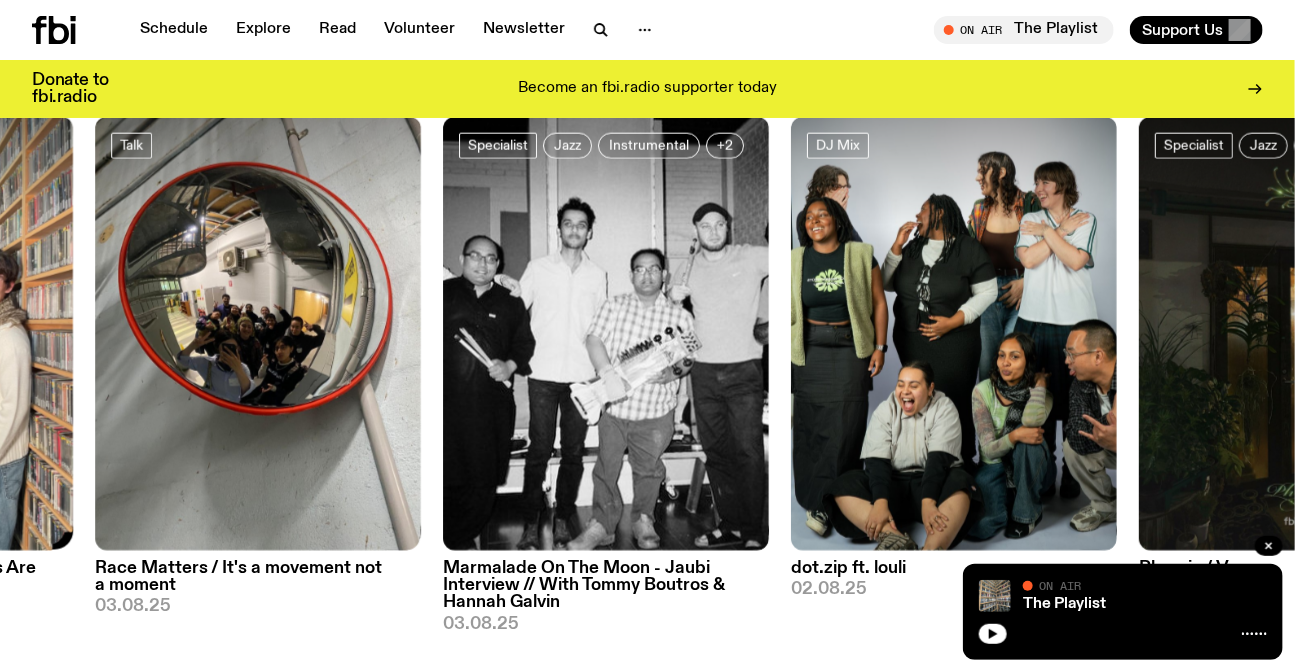 click on "On Rotation Ambient Experimental The Live Feed / Worlds Only 01.08.25 Specialist Sunset with nazty gurl ft. hey, love (live performance) 06.08.25 Specialist 704 W HIGH ST with Your Arms Are My Cocoon 03.08.25 Talk Race Matters / It's a movement not a moment 03.08.25 Specialist Jazz Instrumental +2 Marmalade On The Moon - Jaubi Interview // With Tommy Boutros & Hannah Galvin  03.08.25 DJ Mix dot.zip ft. louli 02.08.25 Specialist Jazz Experimental +1 Phrygia / Verse  02.08.25 DJ Mix MSG4000: Nausheen 01.08.25 View More" at bounding box center (647, 375) 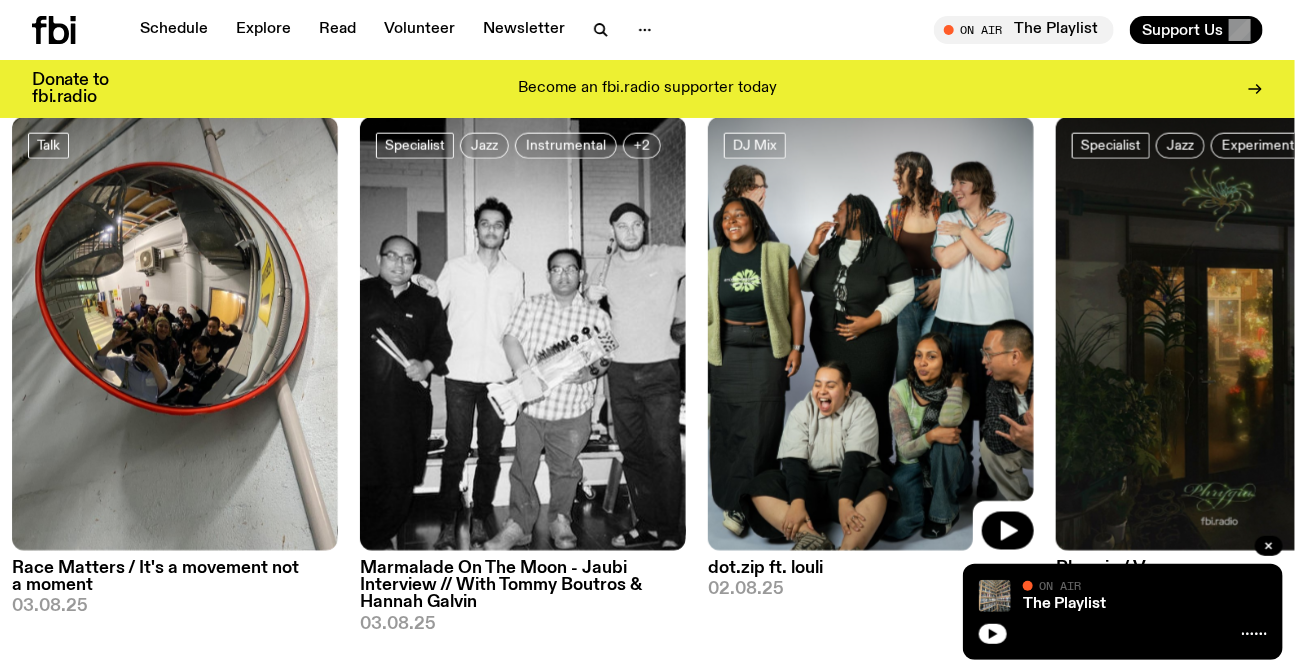 drag, startPoint x: 1285, startPoint y: 275, endPoint x: 543, endPoint y: 311, distance: 742.8728 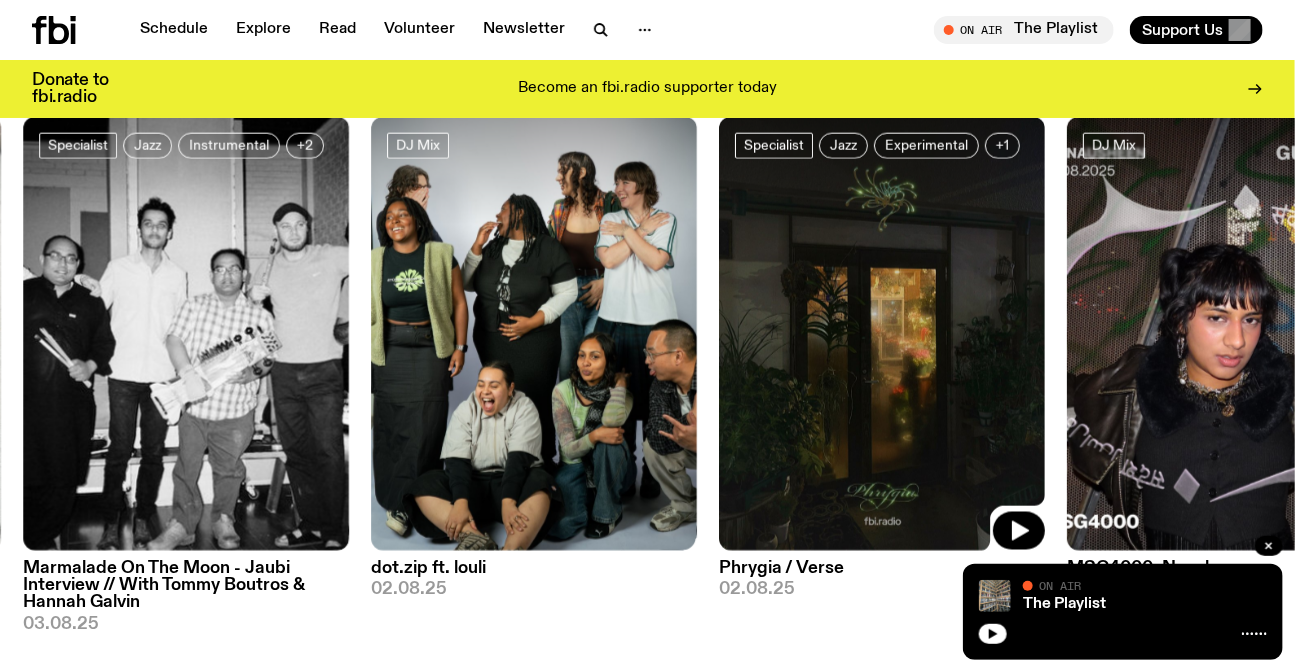drag, startPoint x: 941, startPoint y: 302, endPoint x: 387, endPoint y: 318, distance: 554.231 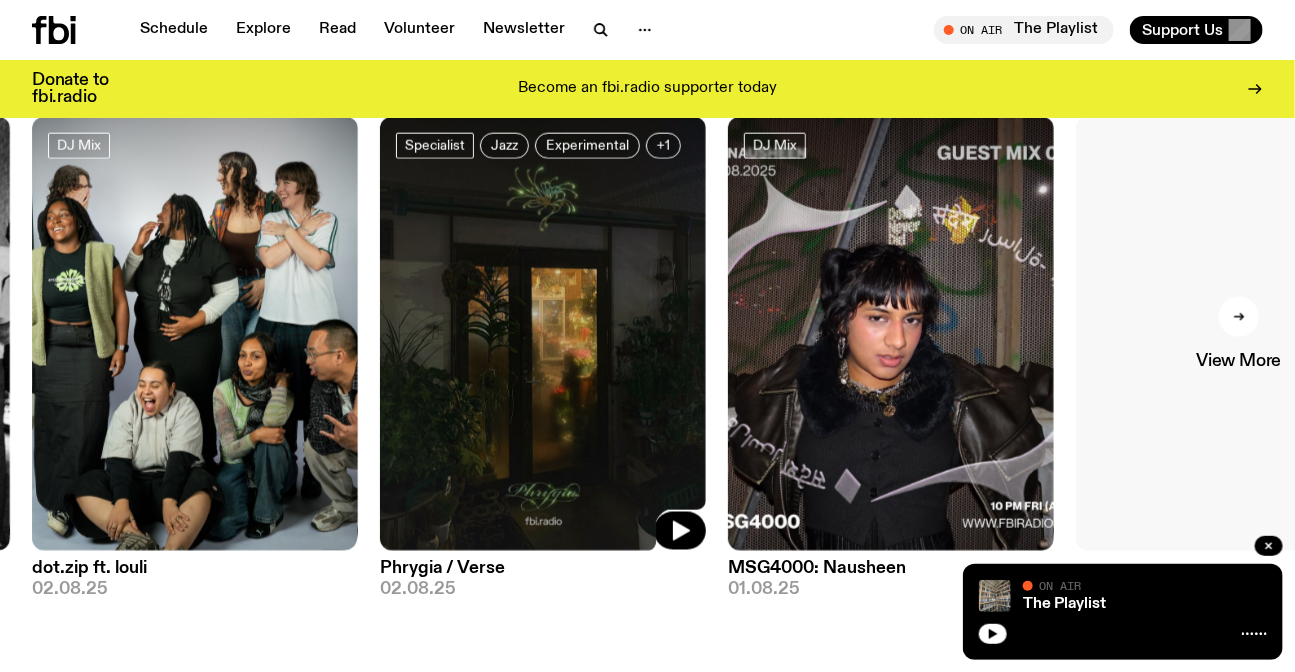 drag, startPoint x: 388, startPoint y: 300, endPoint x: 1256, endPoint y: 320, distance: 868.2304 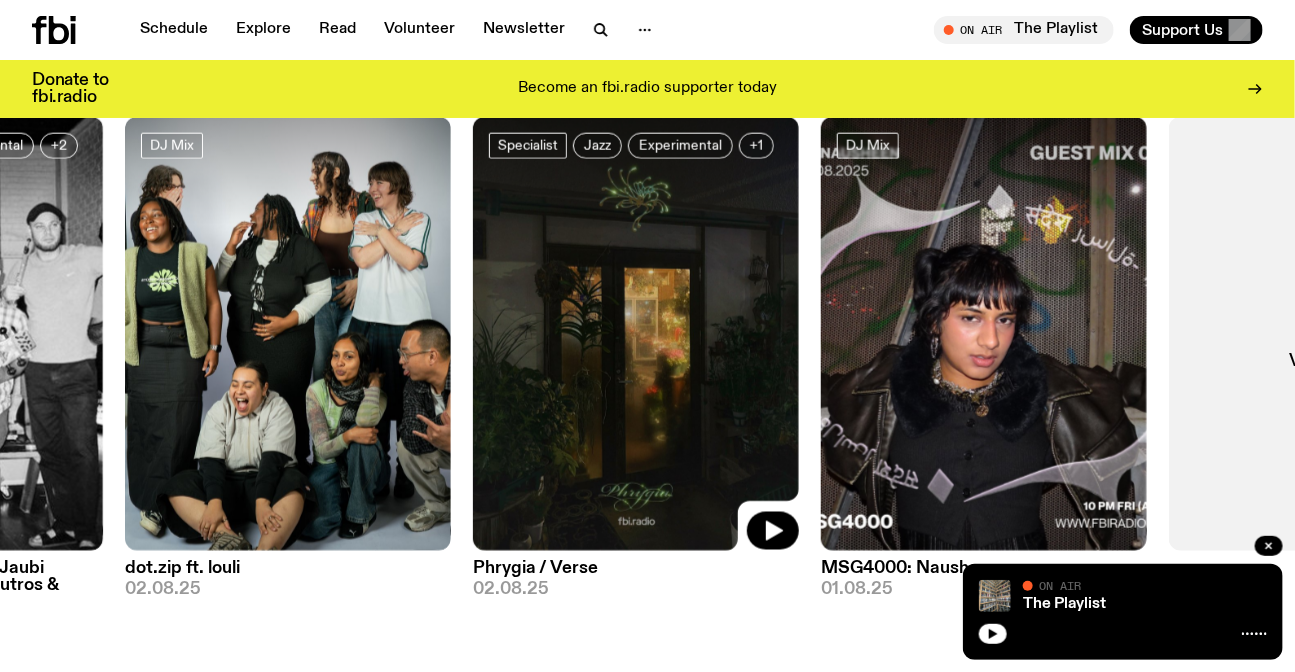 drag, startPoint x: 491, startPoint y: 301, endPoint x: 1302, endPoint y: 289, distance: 811.08875 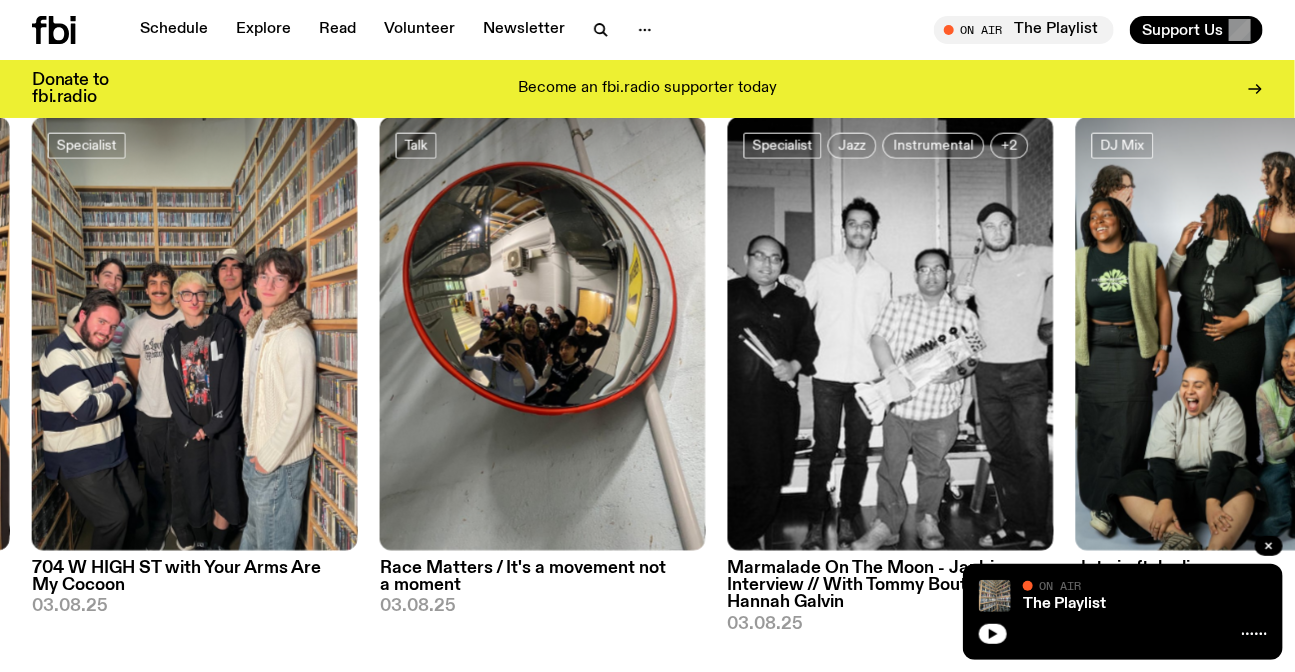 drag, startPoint x: 758, startPoint y: 325, endPoint x: 1305, endPoint y: 310, distance: 547.2056 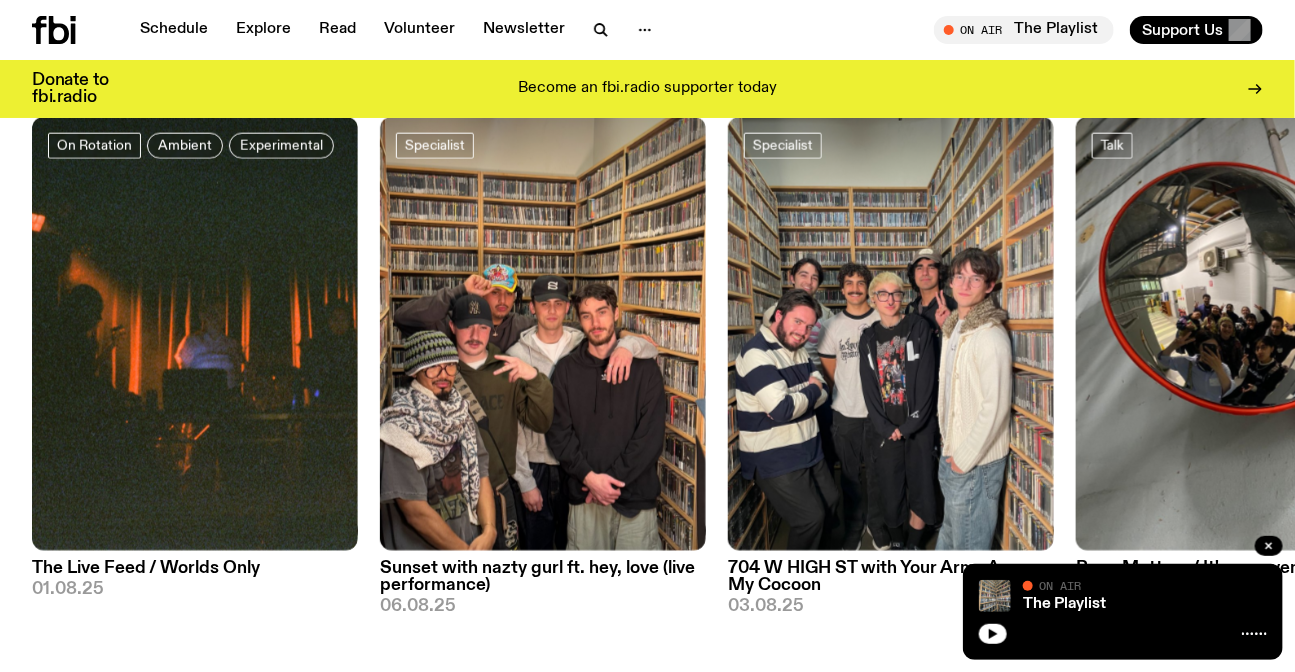 click 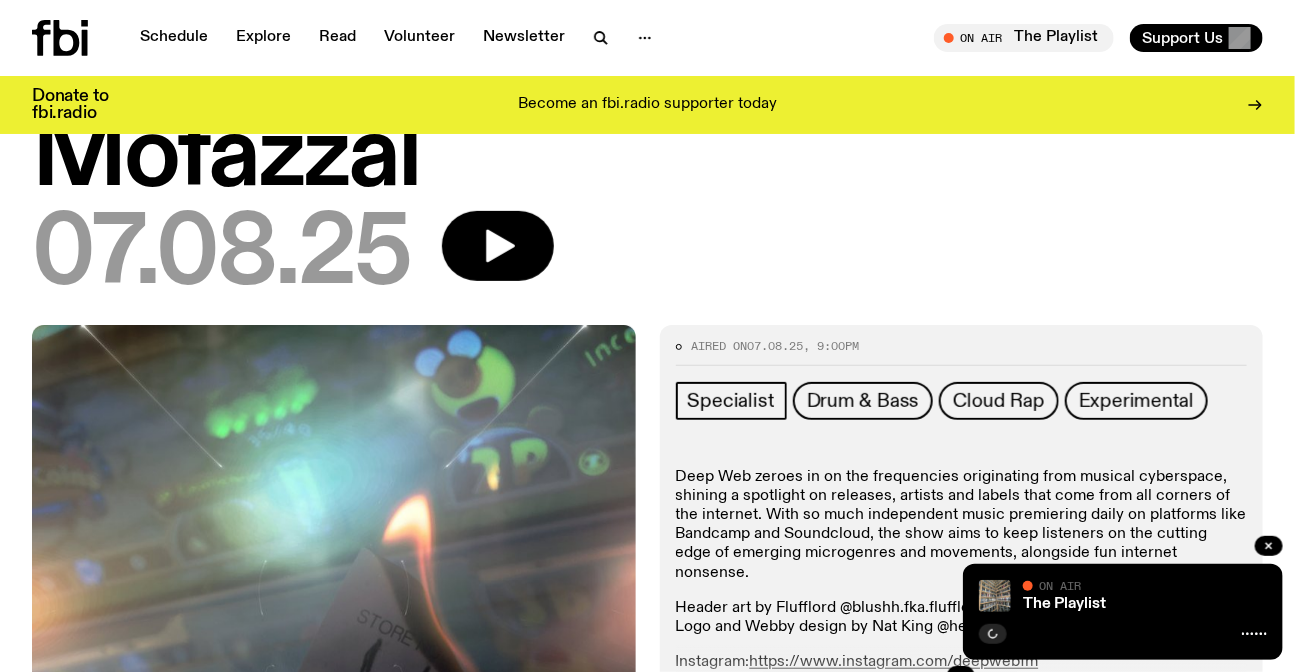 scroll, scrollTop: 0, scrollLeft: 0, axis: both 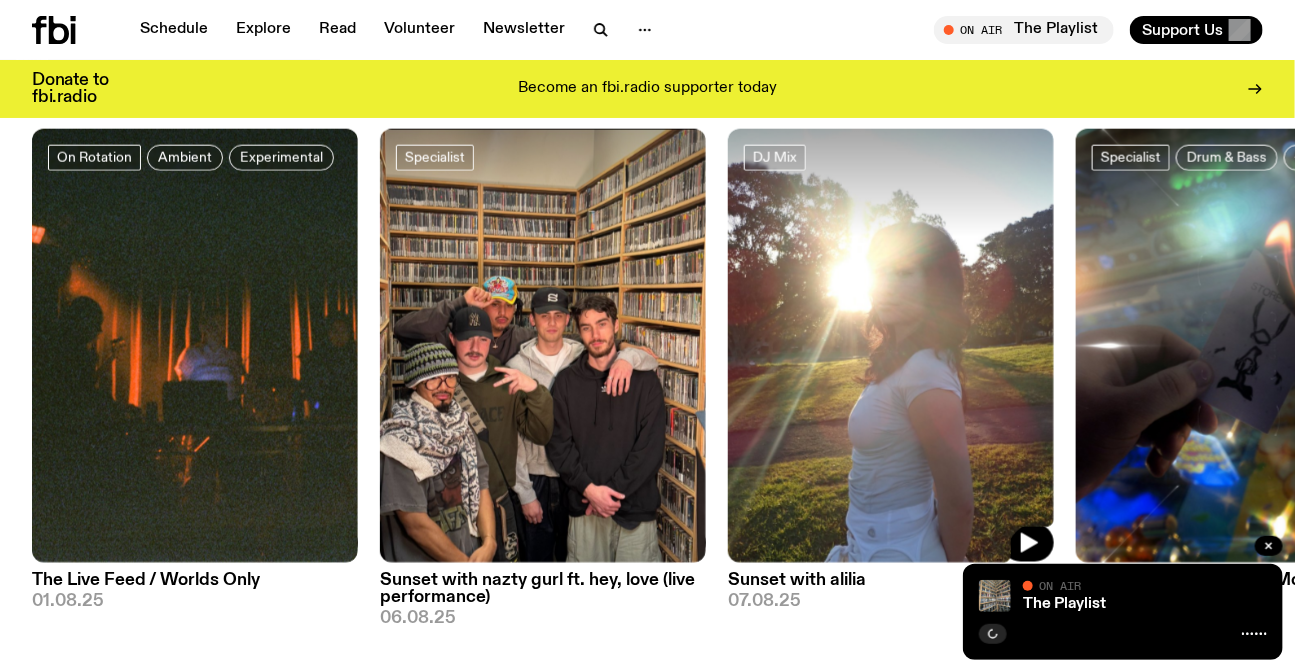 drag, startPoint x: 1141, startPoint y: 295, endPoint x: 631, endPoint y: 321, distance: 510.66232 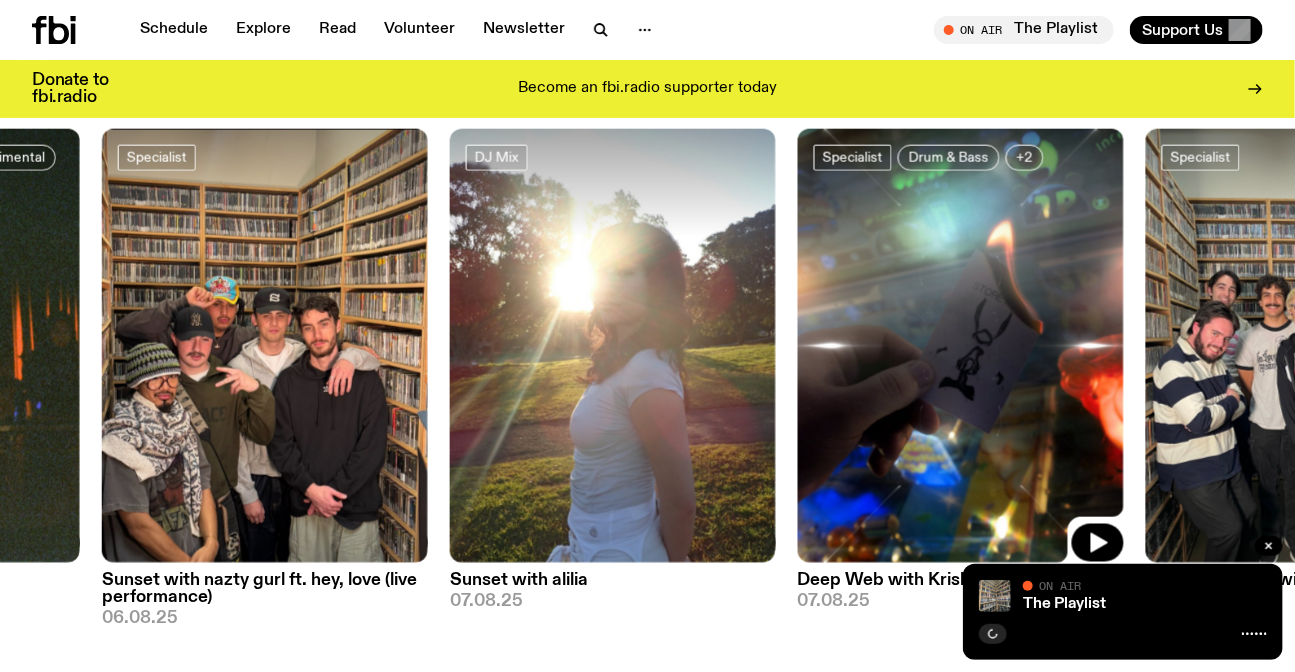 drag, startPoint x: 1010, startPoint y: 330, endPoint x: 233, endPoint y: 321, distance: 777.0521 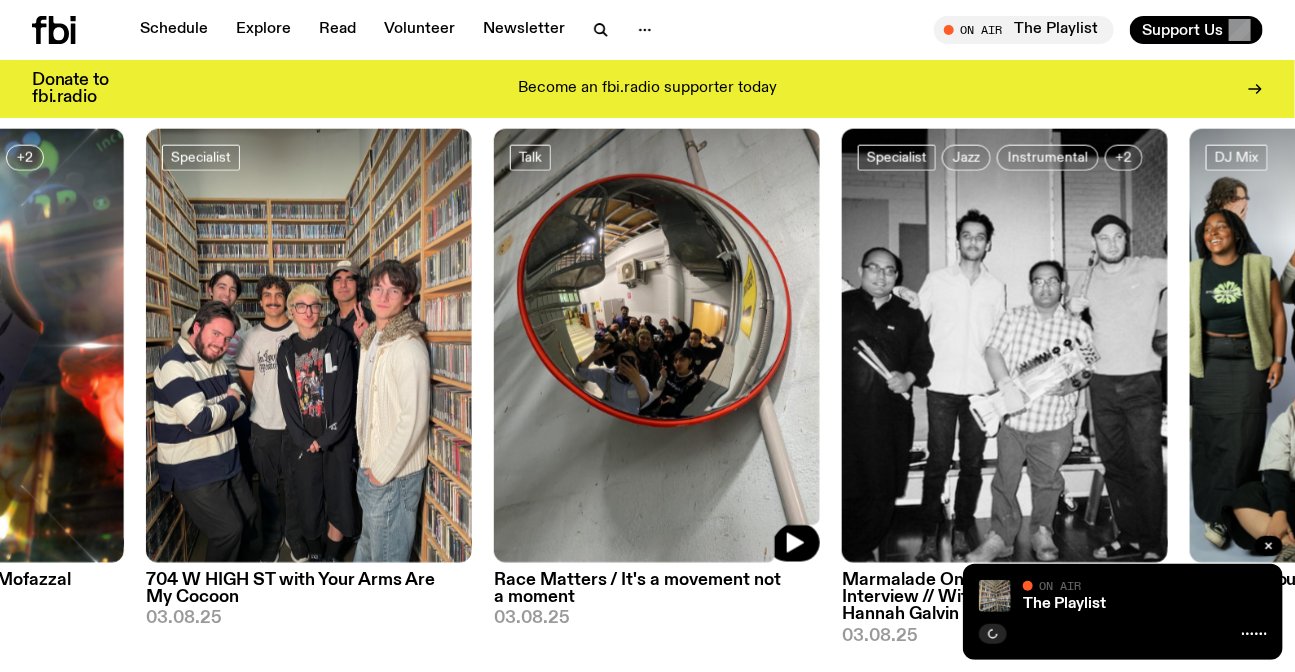 drag, startPoint x: 757, startPoint y: 339, endPoint x: 344, endPoint y: 332, distance: 413.05933 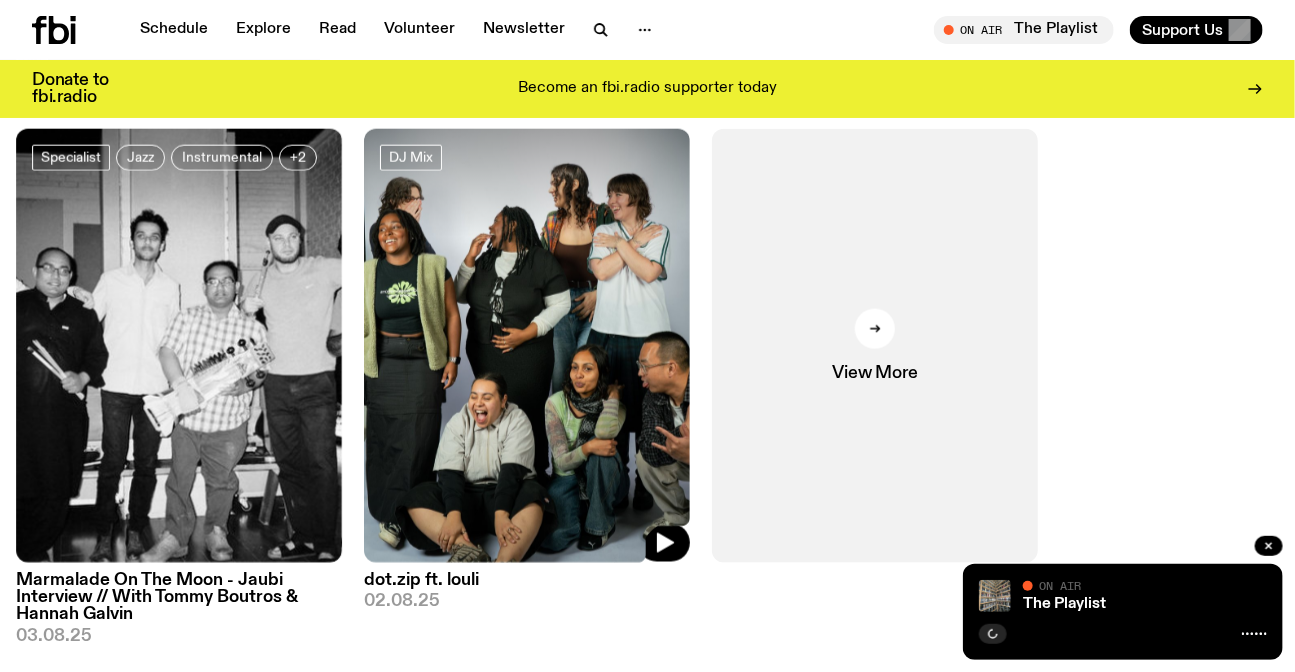 drag, startPoint x: 880, startPoint y: 380, endPoint x: 439, endPoint y: 367, distance: 441.19156 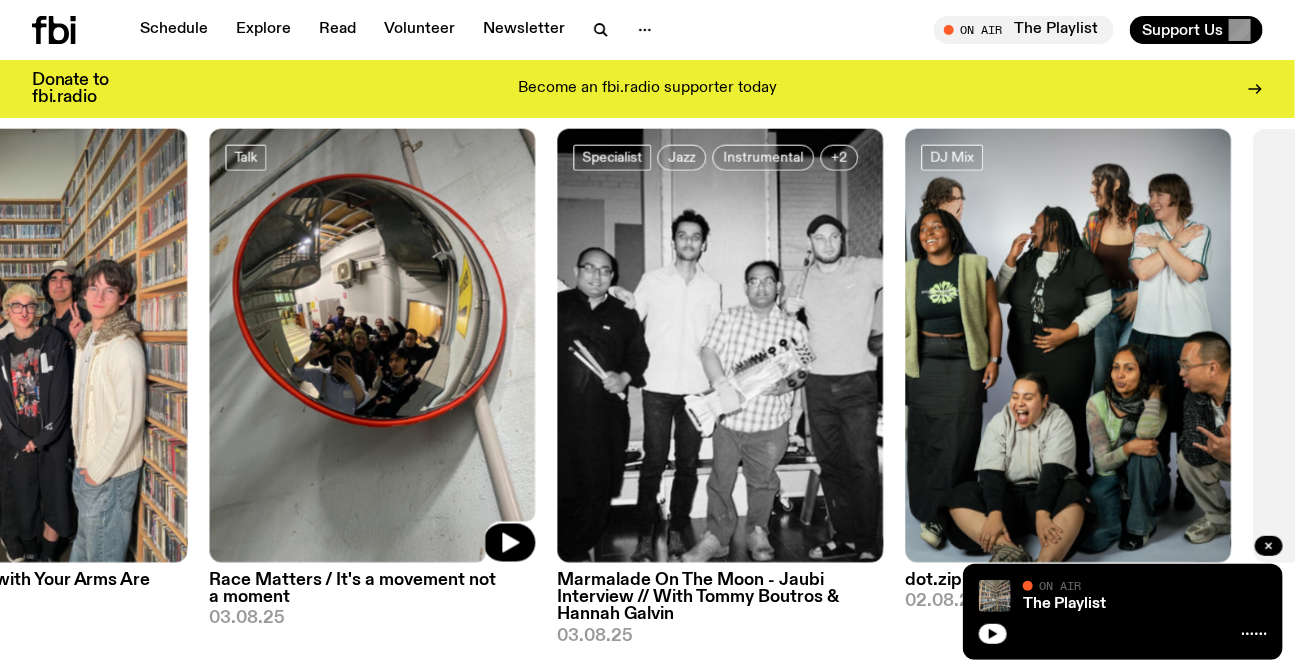 drag, startPoint x: 415, startPoint y: 357, endPoint x: 752, endPoint y: 357, distance: 337 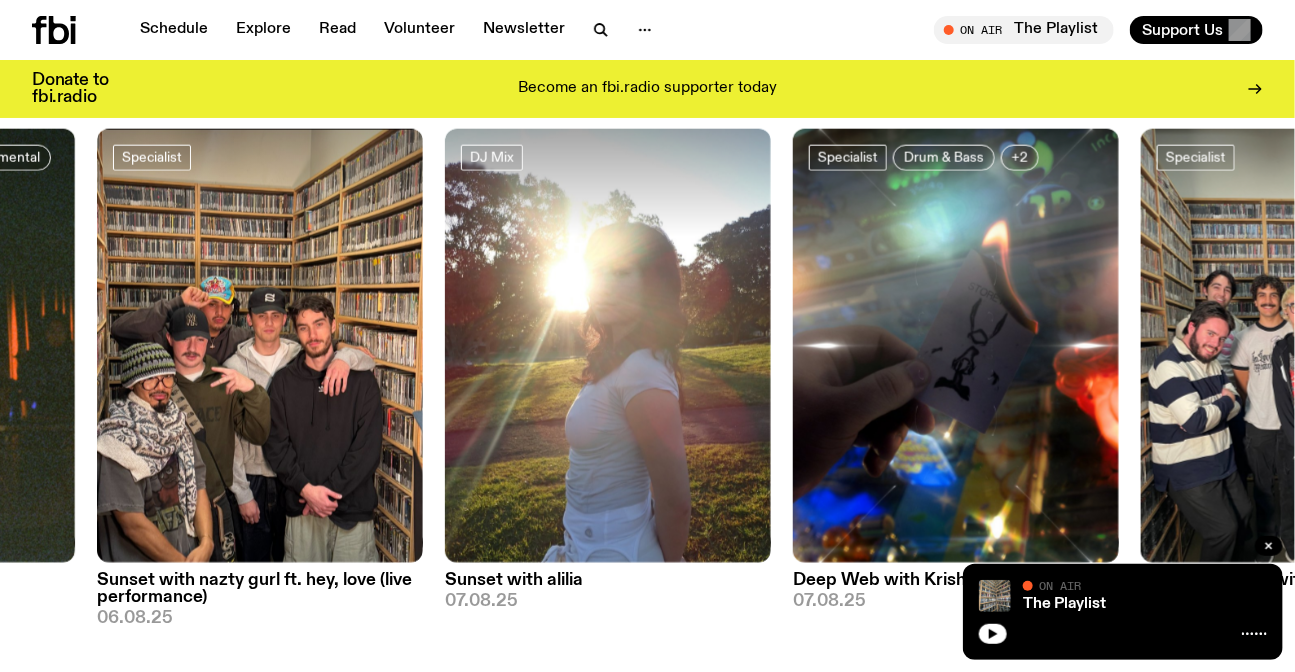 drag, startPoint x: 1054, startPoint y: 323, endPoint x: 1261, endPoint y: 296, distance: 208.75345 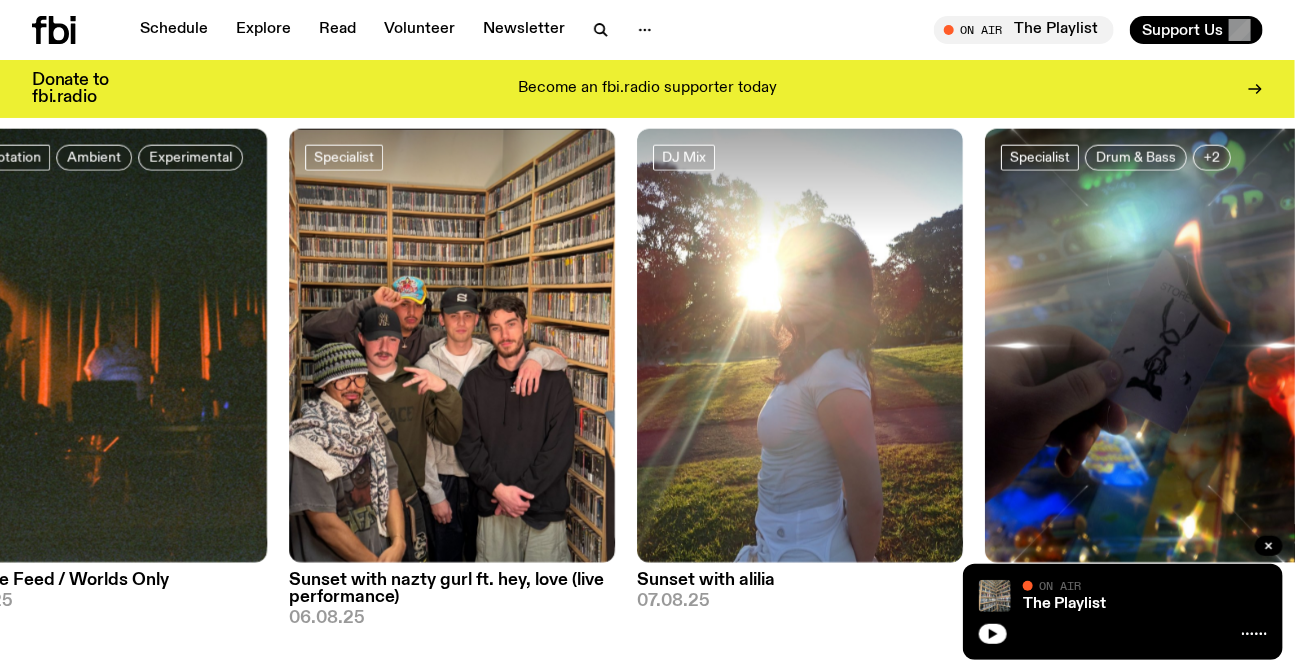 drag, startPoint x: 798, startPoint y: 305, endPoint x: 1216, endPoint y: 307, distance: 418.0048 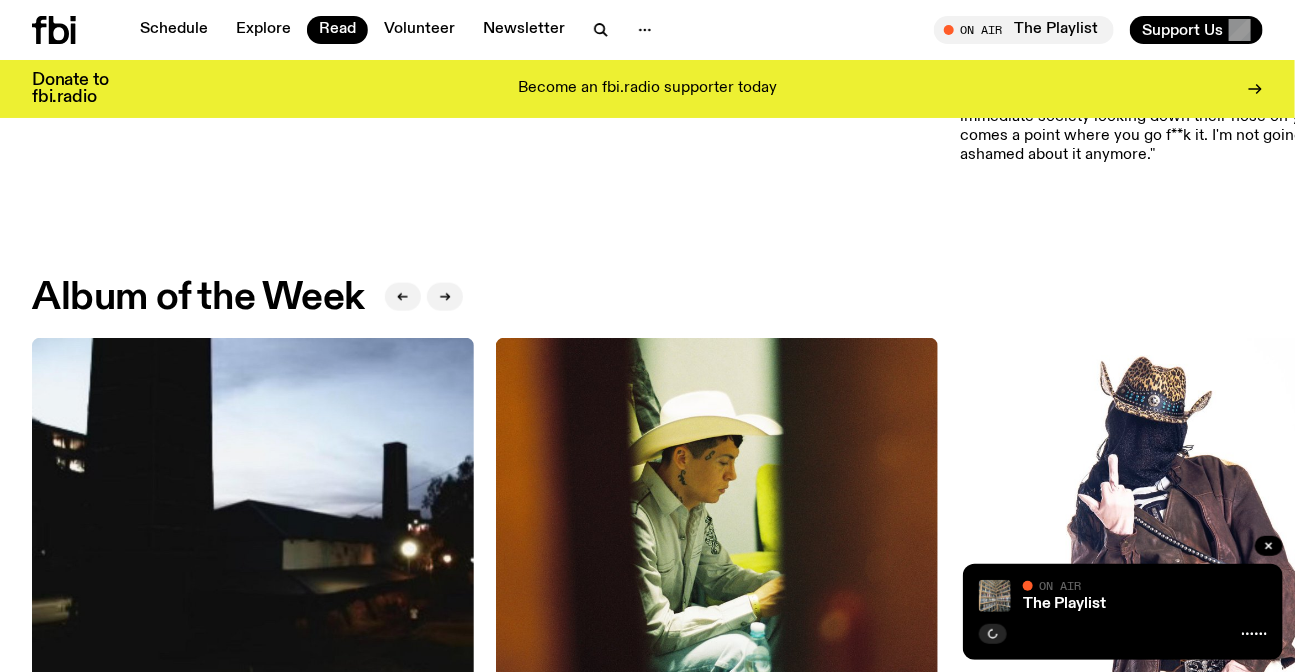 scroll, scrollTop: 1169, scrollLeft: 0, axis: vertical 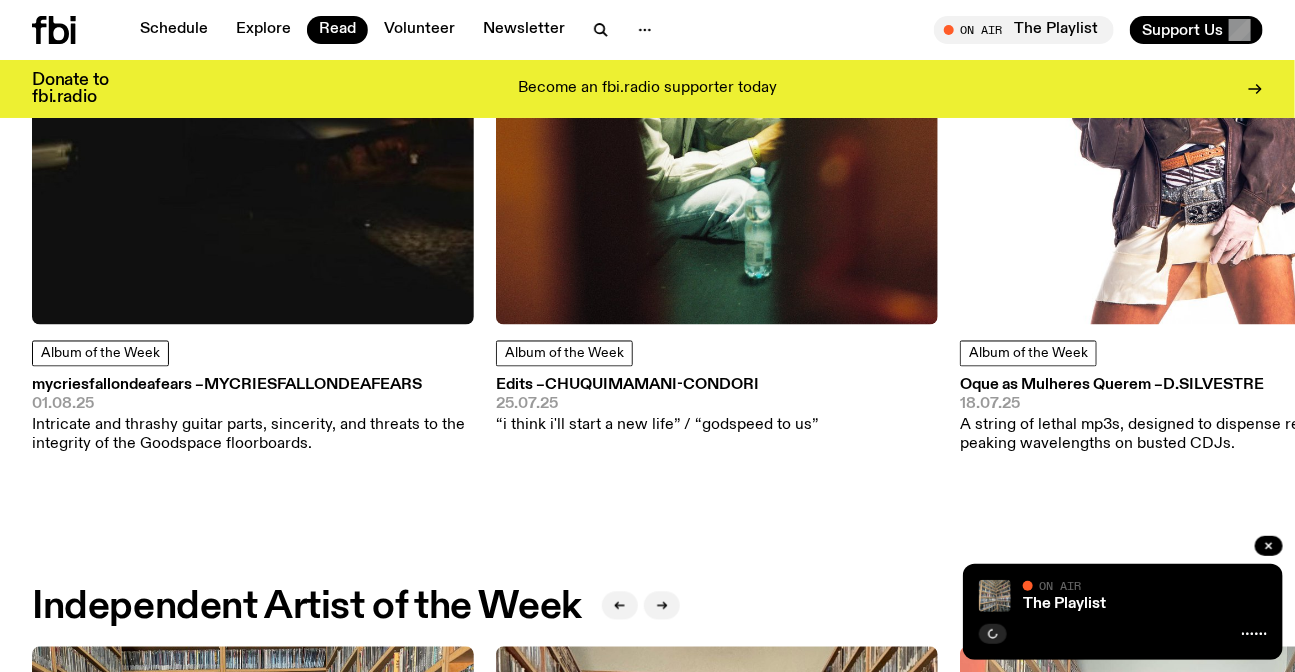 click 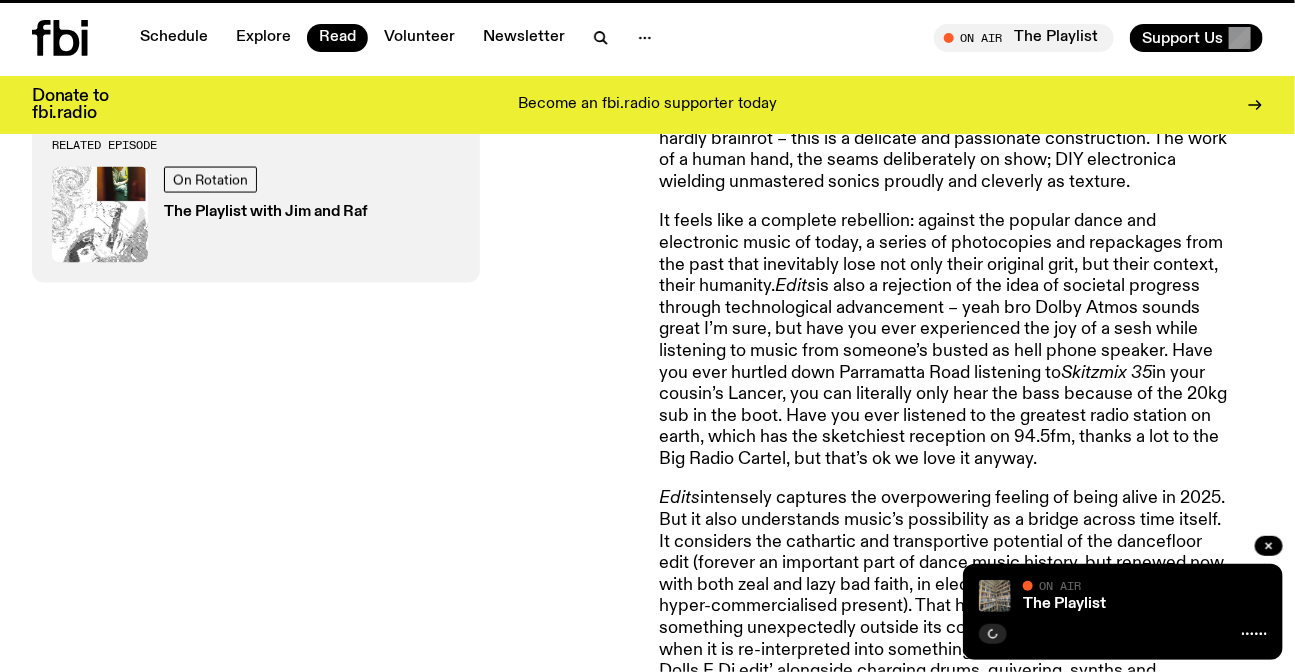 scroll, scrollTop: 0, scrollLeft: 0, axis: both 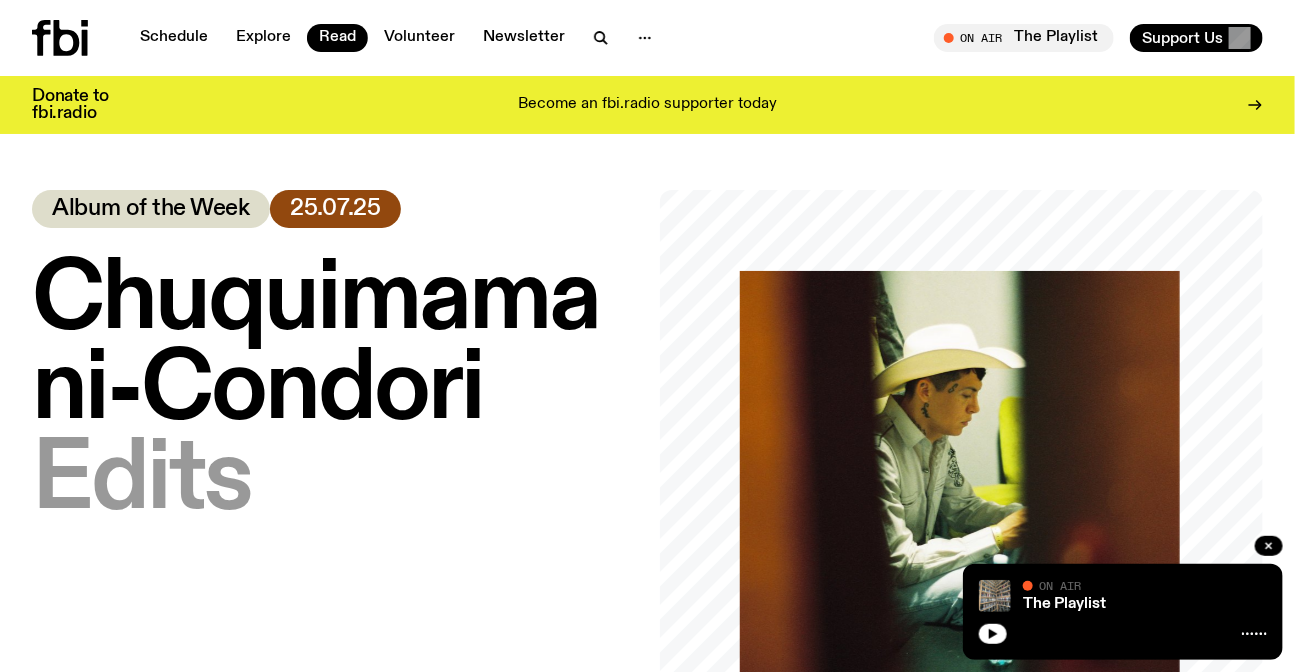 drag, startPoint x: 50, startPoint y: 29, endPoint x: 90, endPoint y: 4, distance: 47.169907 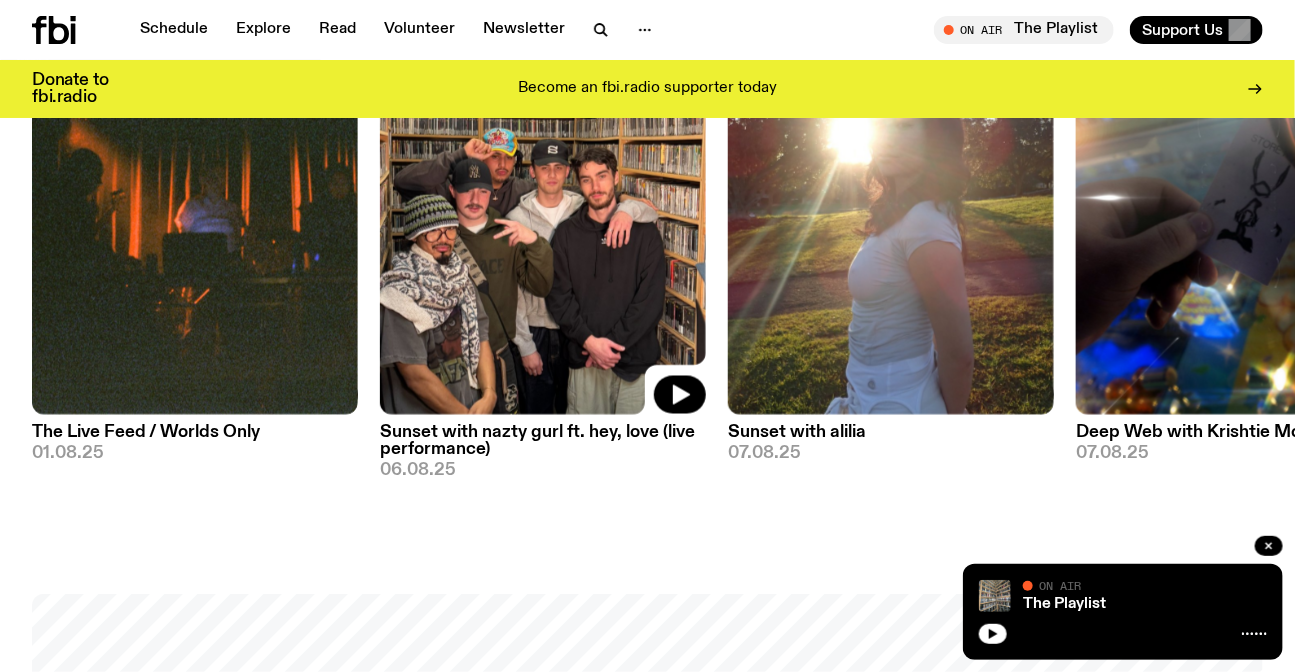 scroll, scrollTop: 893, scrollLeft: 0, axis: vertical 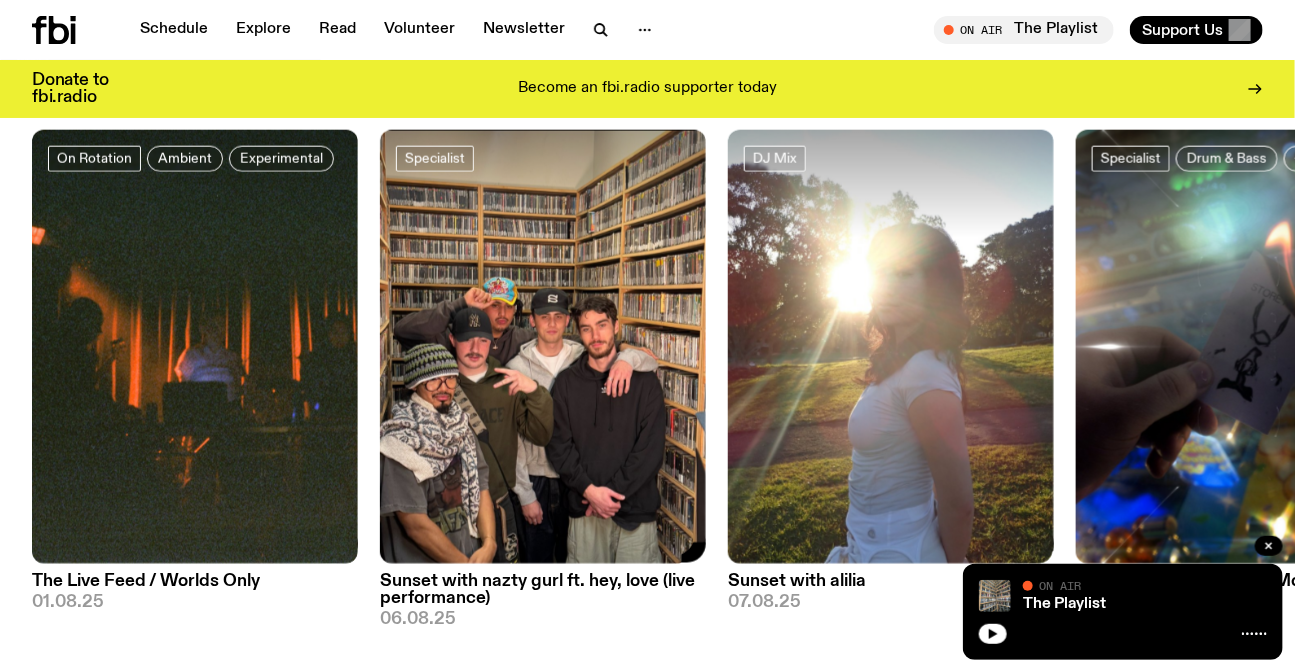 click on "On Rotation Ambient Experimental The Live Feed / Worlds Only 01.08.25 Specialist Sunset with nazty gurl ft. hey, love (live performance) 06.08.25 DJ Mix Sunset with alilia 07.08.25 Specialist Drum & Bass +2 Deep Web with Krishtie Mofazzal 07.08.25 Specialist 704 W HIGH ST with Your Arms Are My Cocoon 03.08.25 Talk Race Matters / It's a movement not a moment 03.08.25 Specialist Jazz Instrumental +2 Marmalade On The Moon - Jaubi Interview // With Tommy Boutros & Hannah Galvin  03.08.25 DJ Mix dot.zip ft. louli 02.08.25 View More" at bounding box center [647, 388] 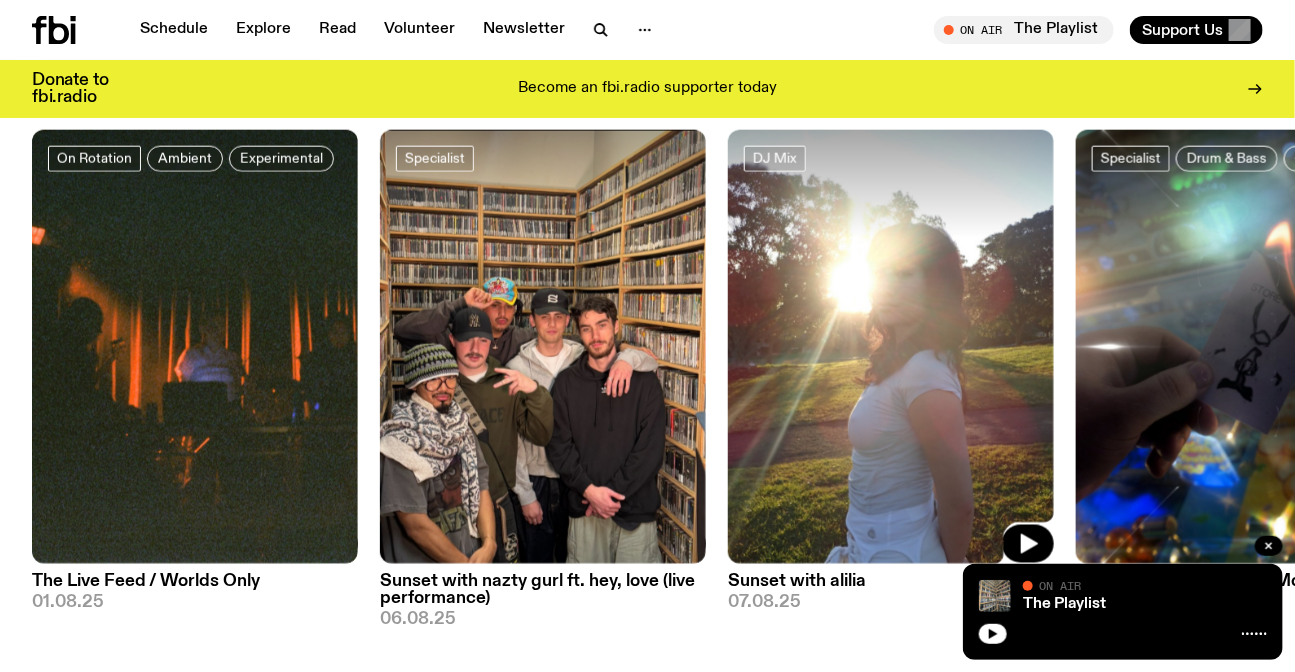 drag, startPoint x: 565, startPoint y: 369, endPoint x: 218, endPoint y: 302, distance: 353.40912 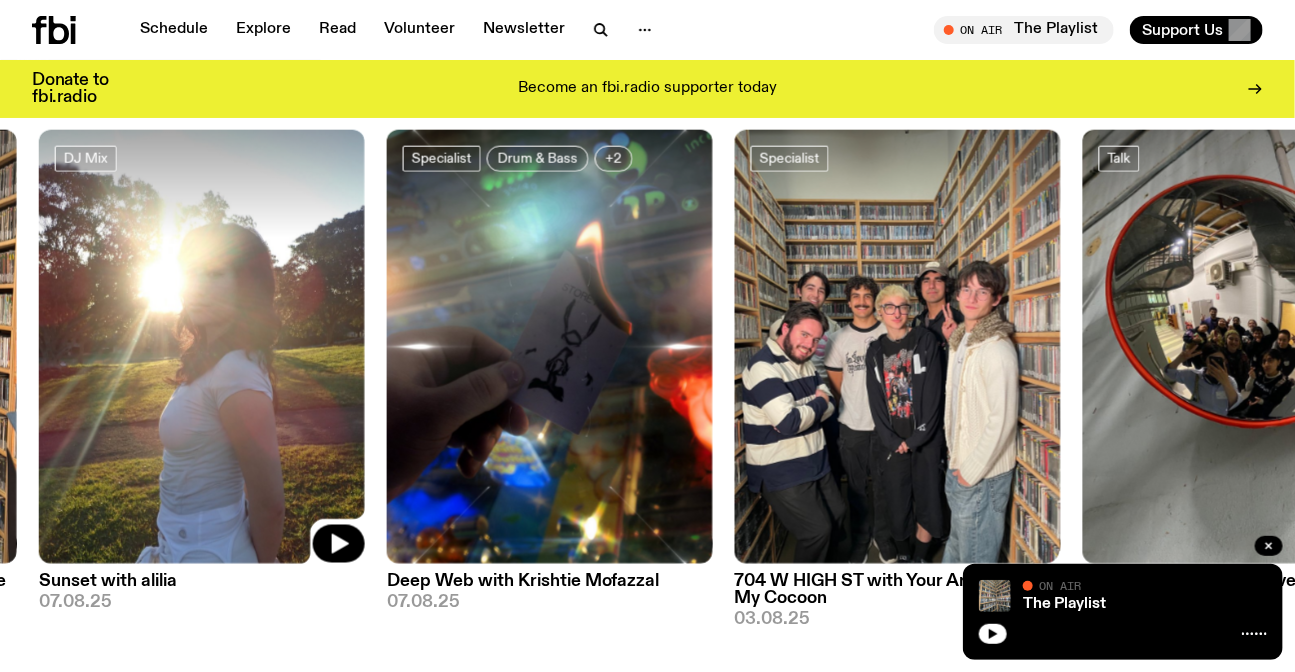drag, startPoint x: 929, startPoint y: 324, endPoint x: 37, endPoint y: 283, distance: 892.9418 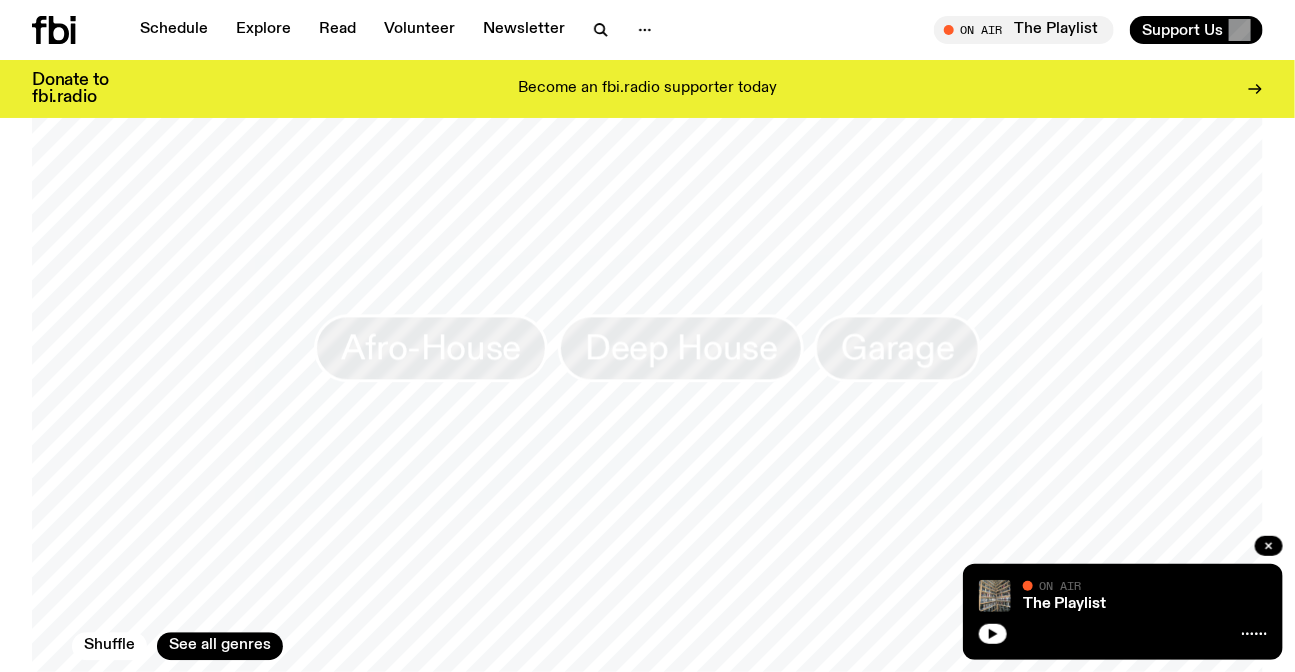 scroll, scrollTop: 2348, scrollLeft: 0, axis: vertical 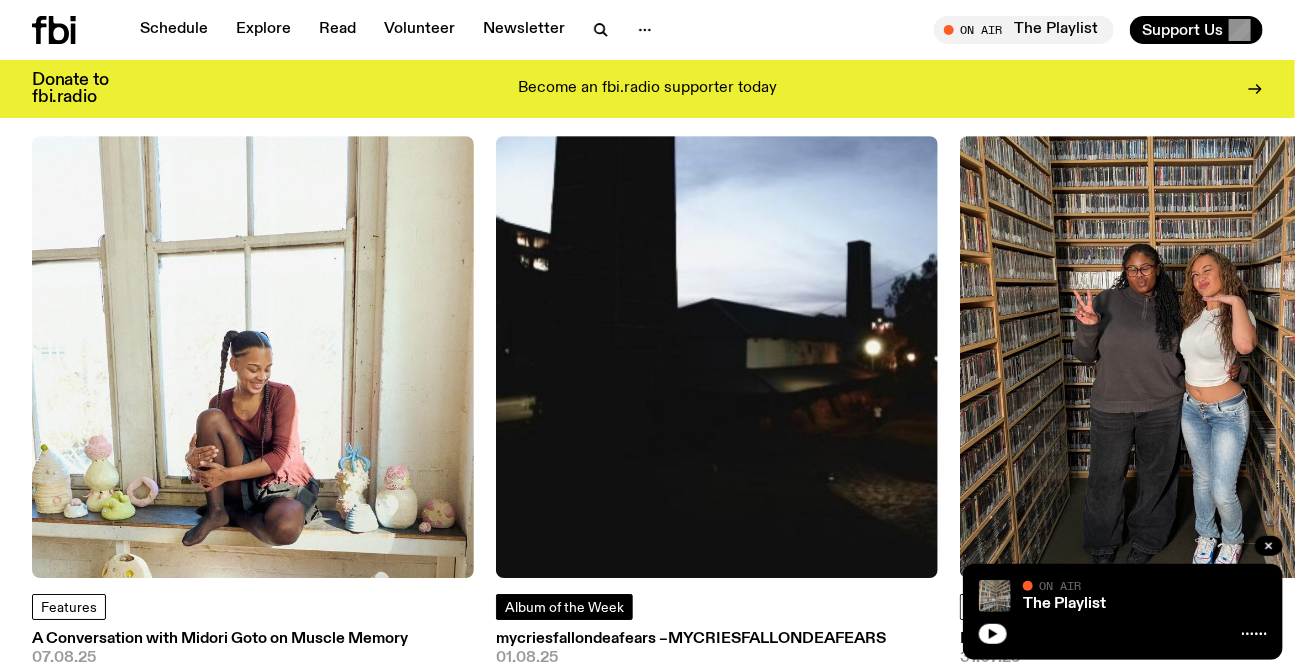 click on "Album of the Week" at bounding box center (564, 607) 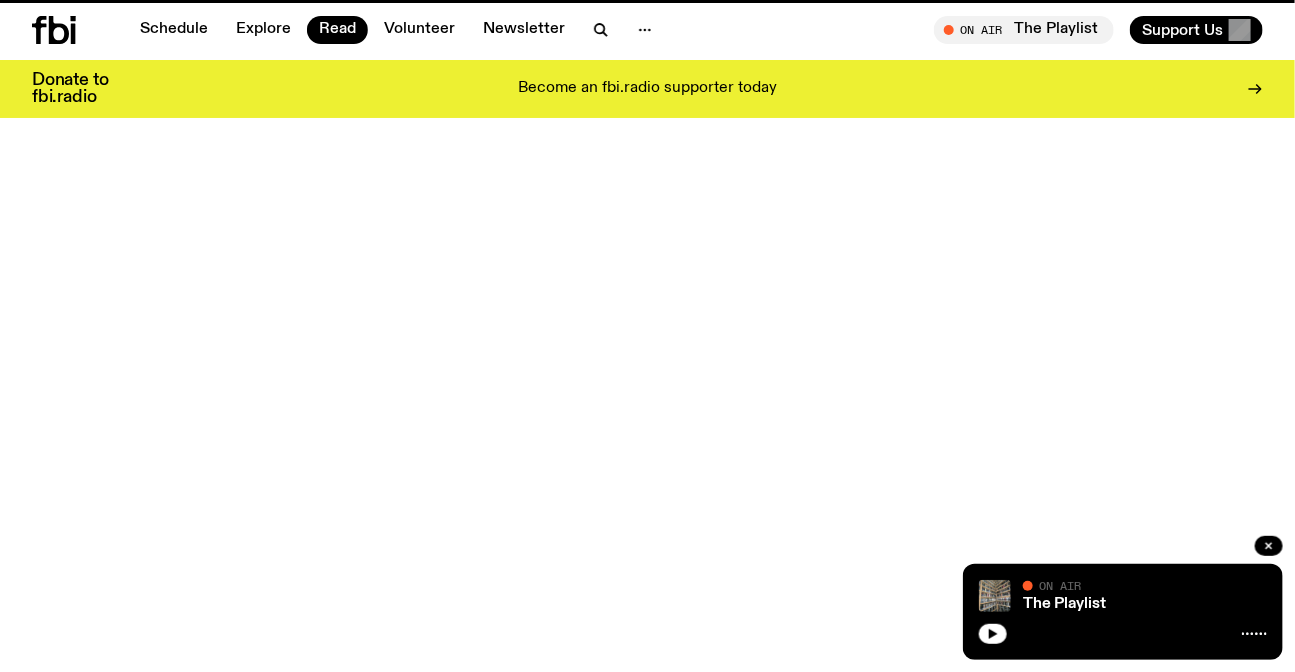 scroll, scrollTop: 0, scrollLeft: 0, axis: both 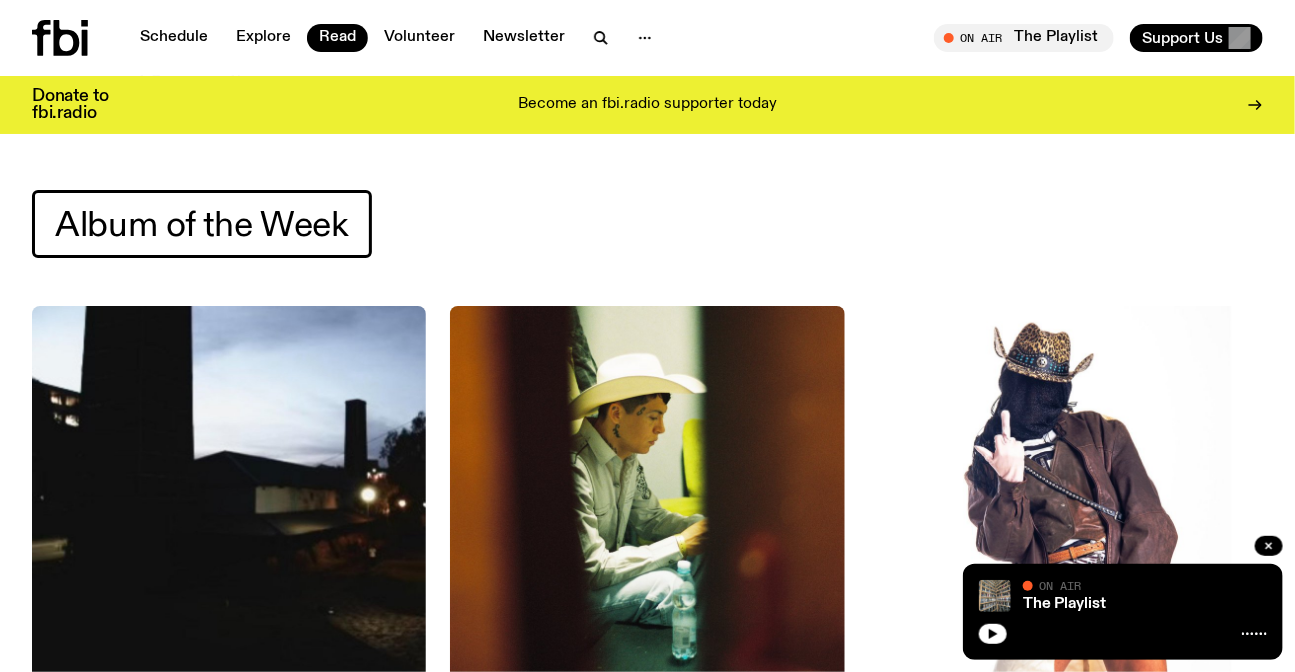 click 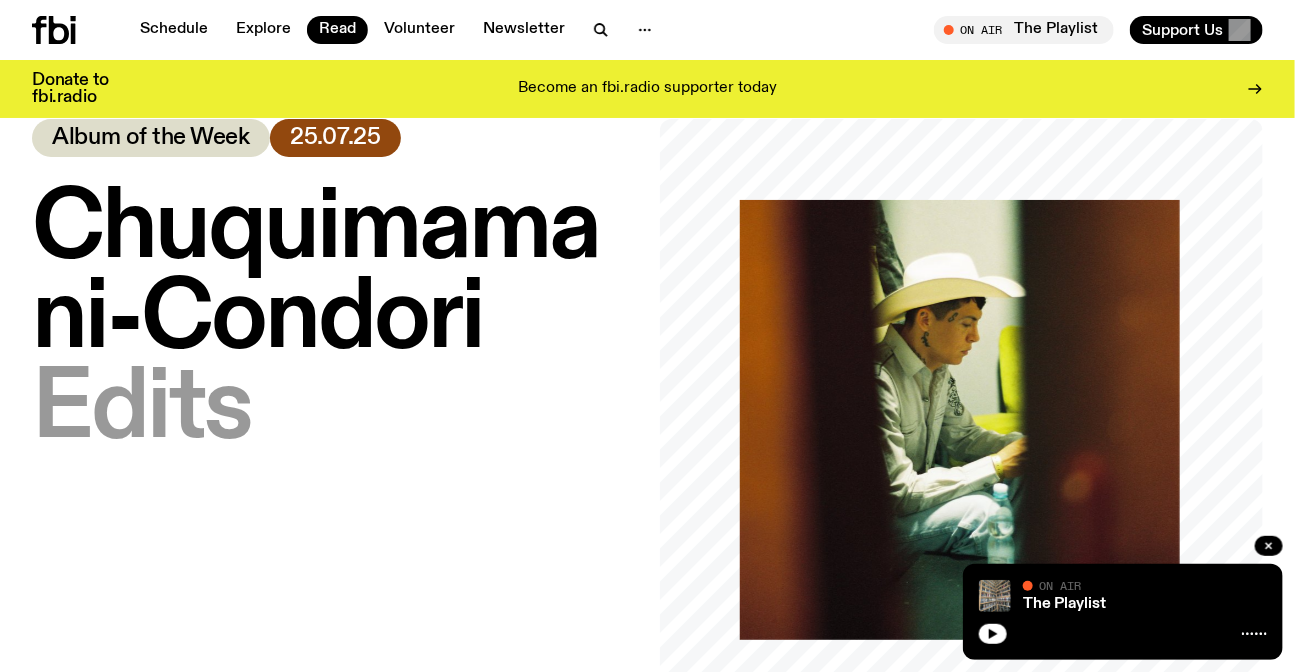 scroll, scrollTop: 0, scrollLeft: 0, axis: both 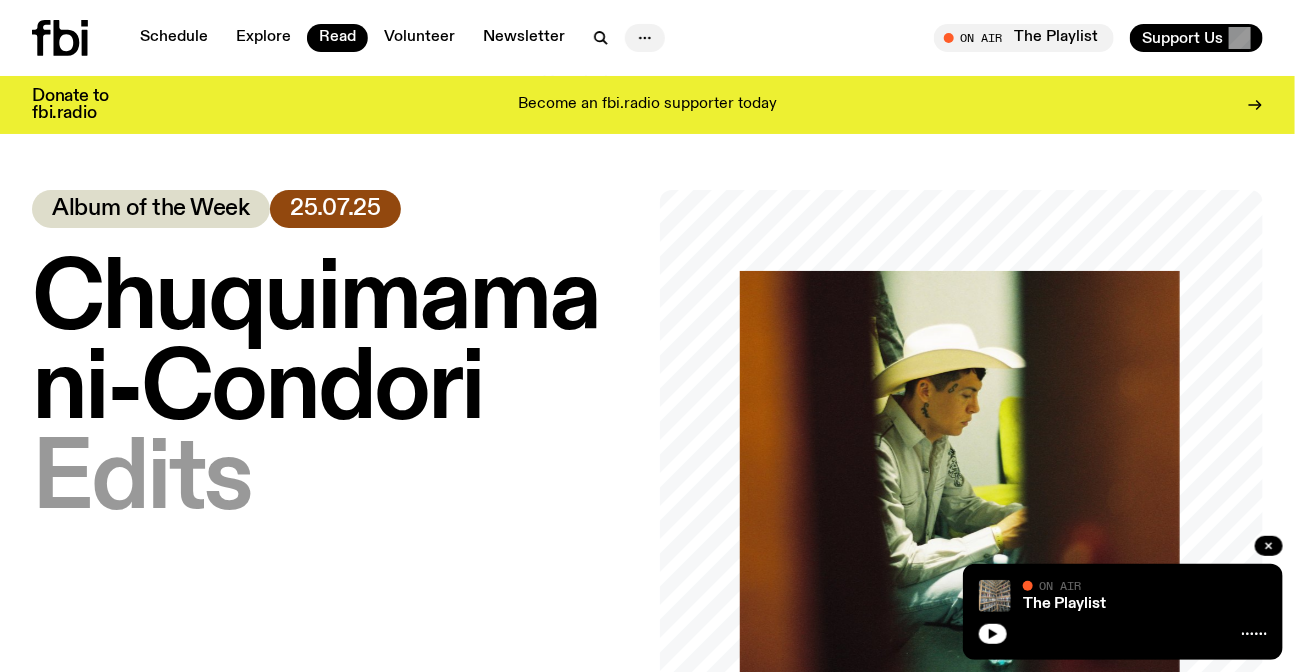 click 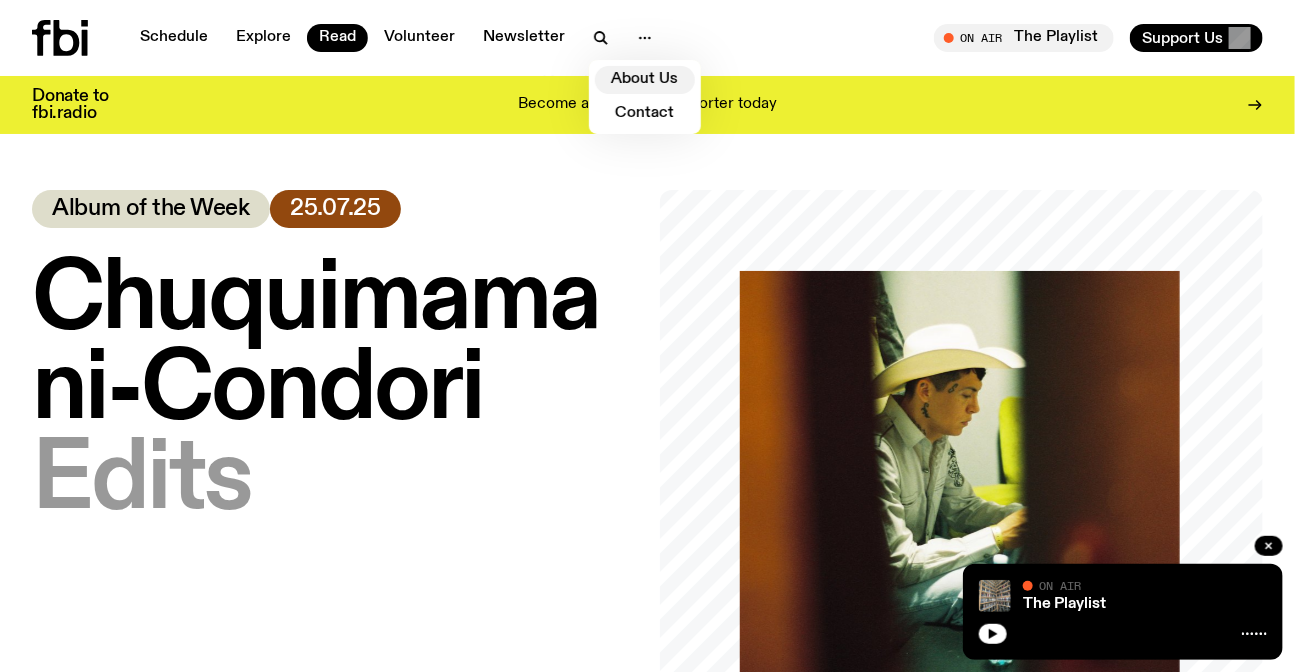 click on "About Us" 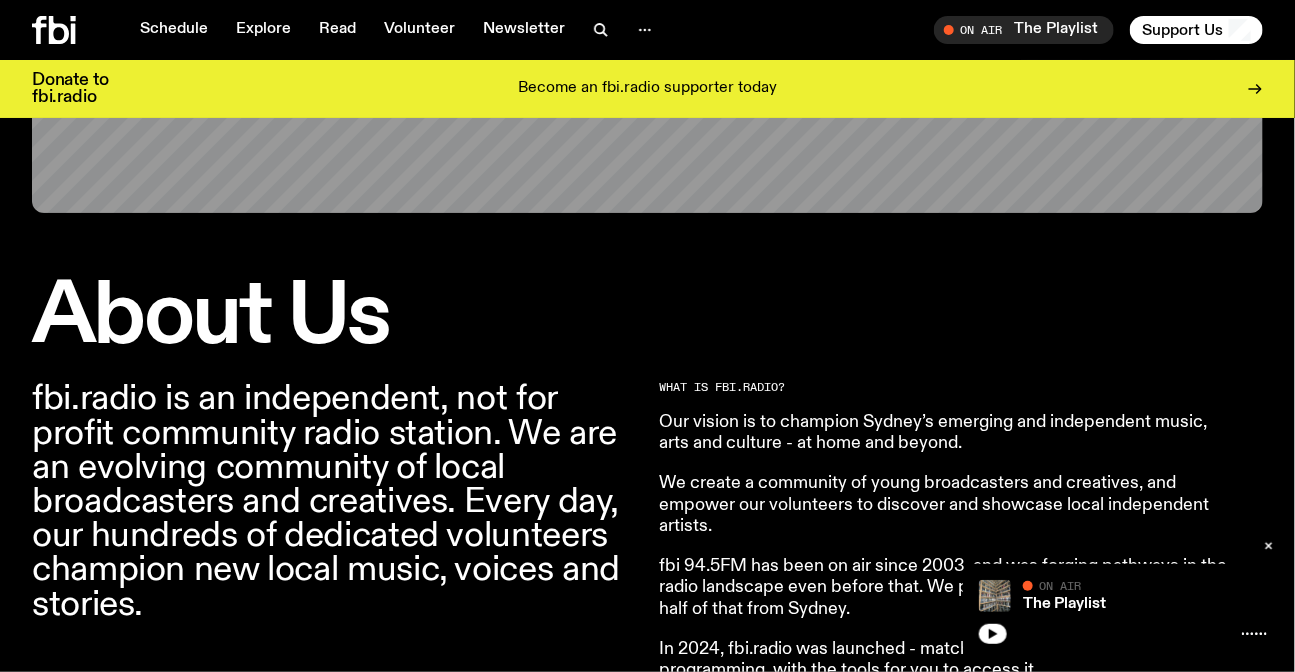 scroll, scrollTop: 440, scrollLeft: 0, axis: vertical 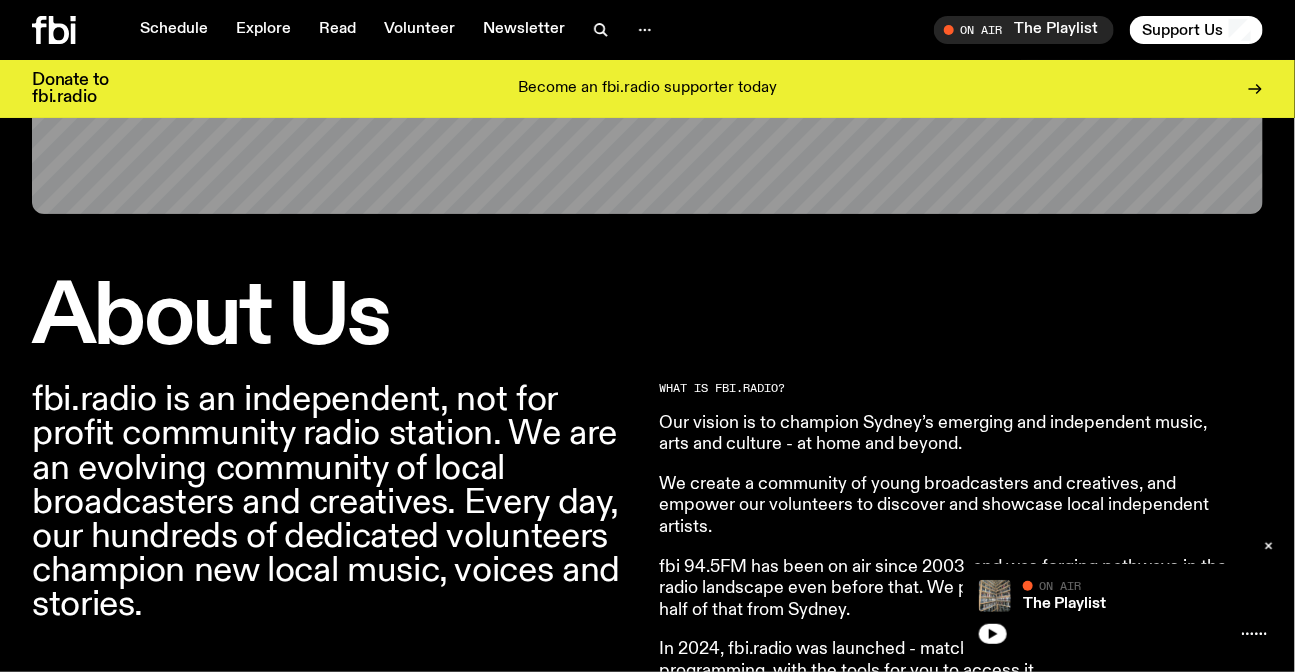 click on "Our vision is to champion Sydney’s emerging and independent music, arts and culture - at home and beyond." 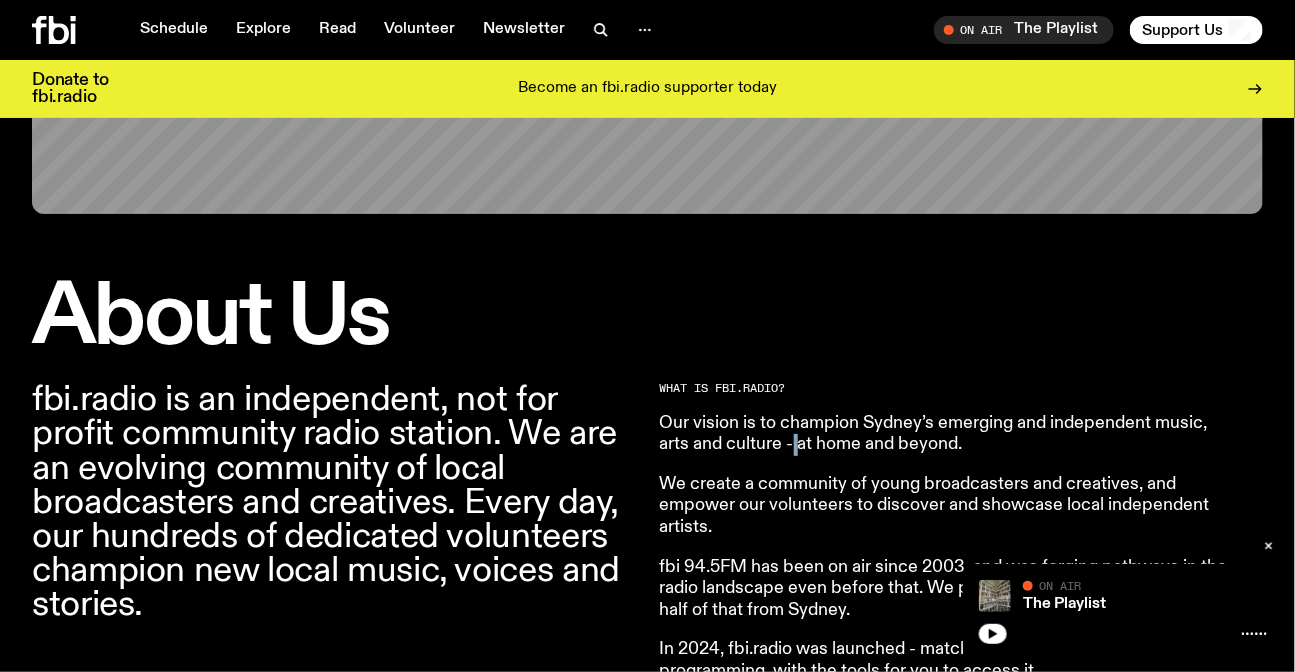 click on "Our vision is to champion Sydney’s emerging and independent music, arts and culture - at home and beyond." 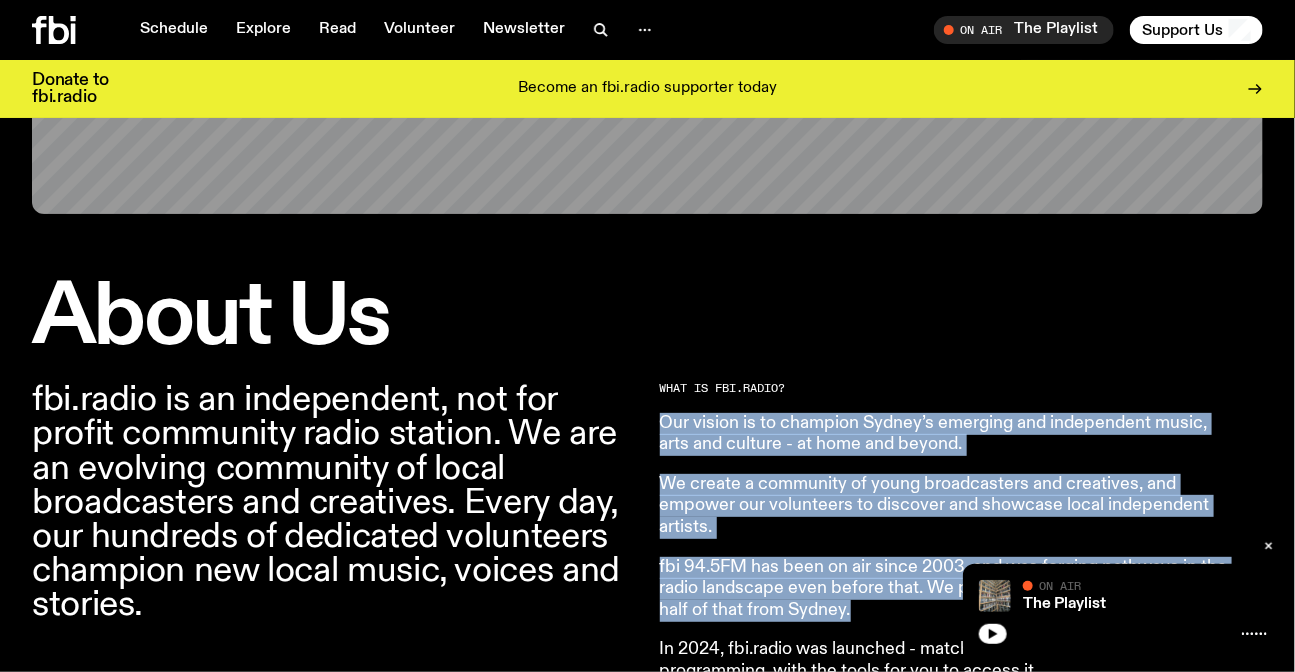 drag, startPoint x: 795, startPoint y: 445, endPoint x: 795, endPoint y: 570, distance: 125 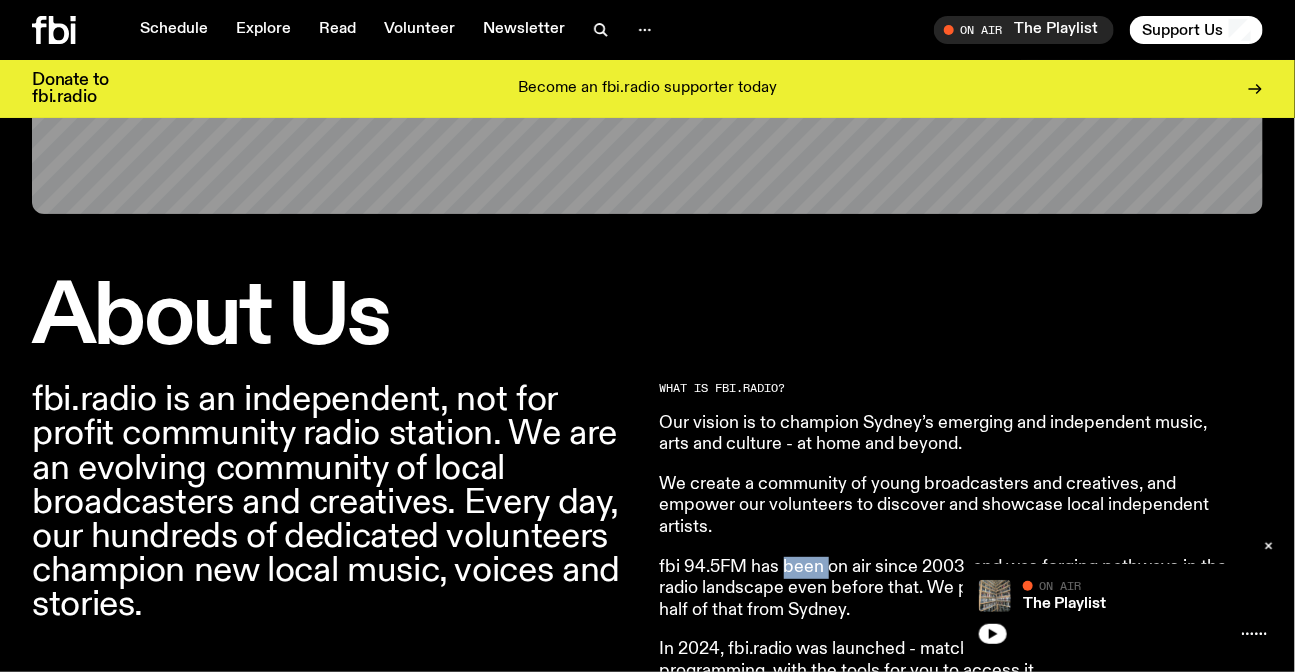 click on "fbi 94.5FM has been on air since 2003, and was forging pathways in the radio landscape even before that. We play 50% Australian music, with half of that from Sydney." 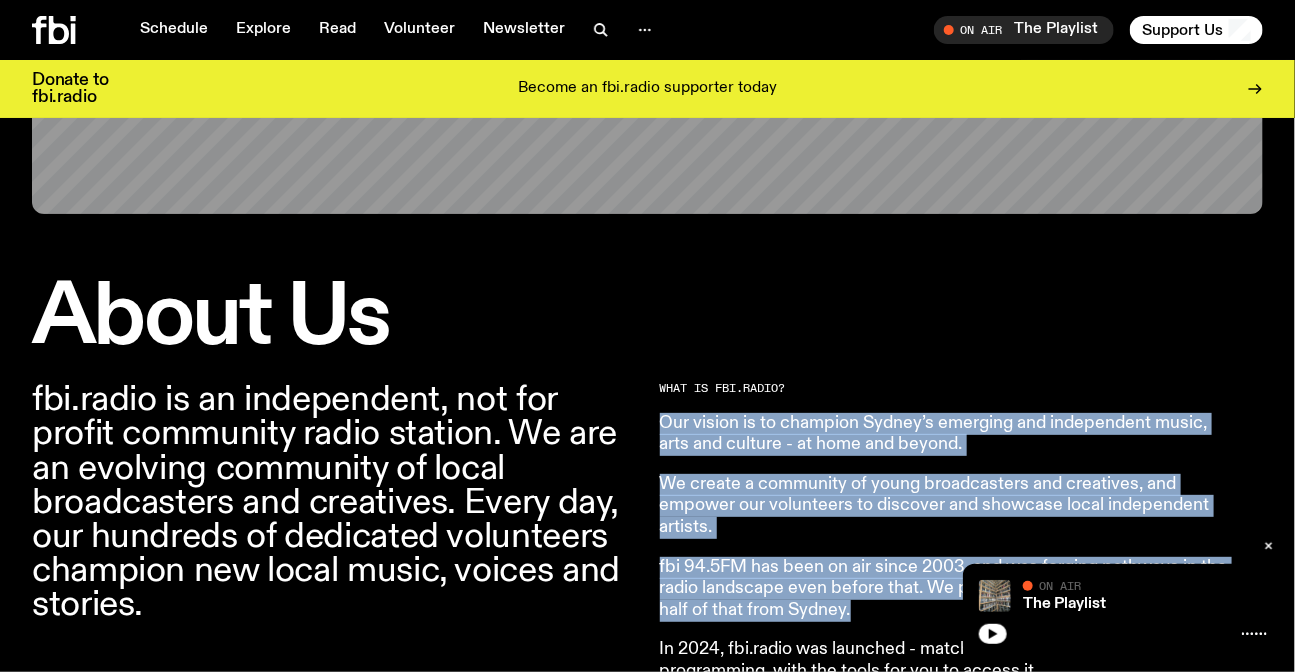 drag, startPoint x: 795, startPoint y: 570, endPoint x: 799, endPoint y: 431, distance: 139.05754 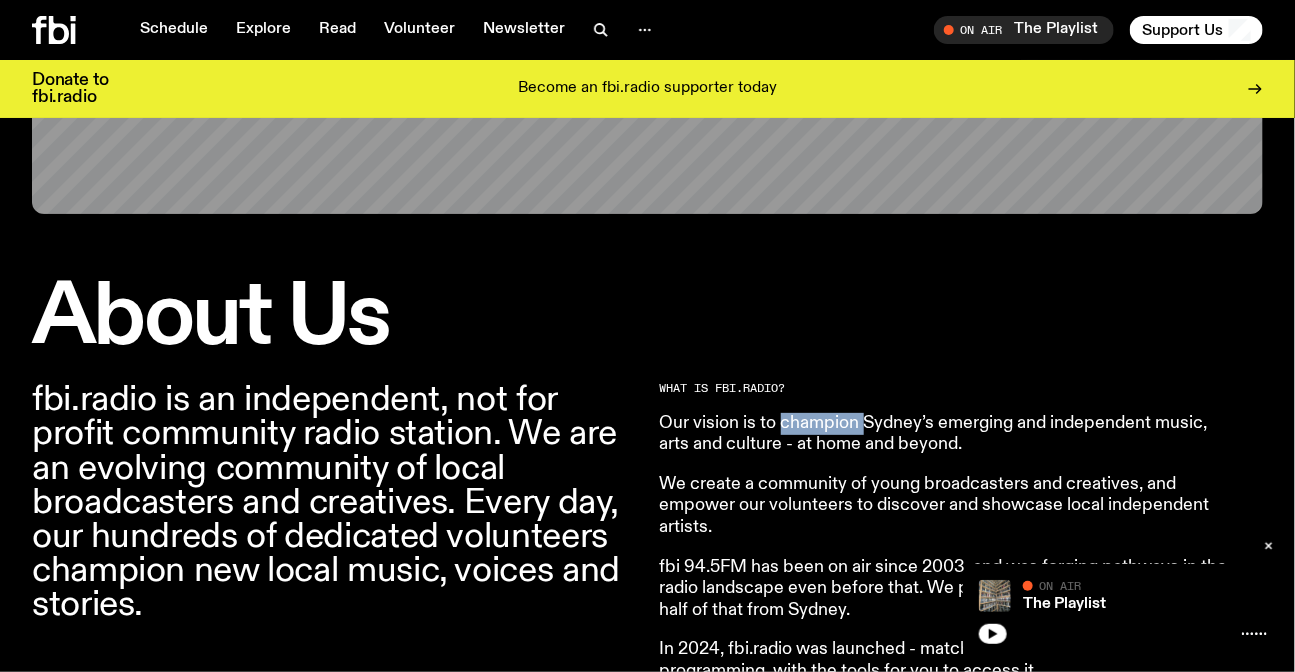 click on "Our vision is to champion Sydney’s emerging and independent music, arts and culture - at home and beyond." 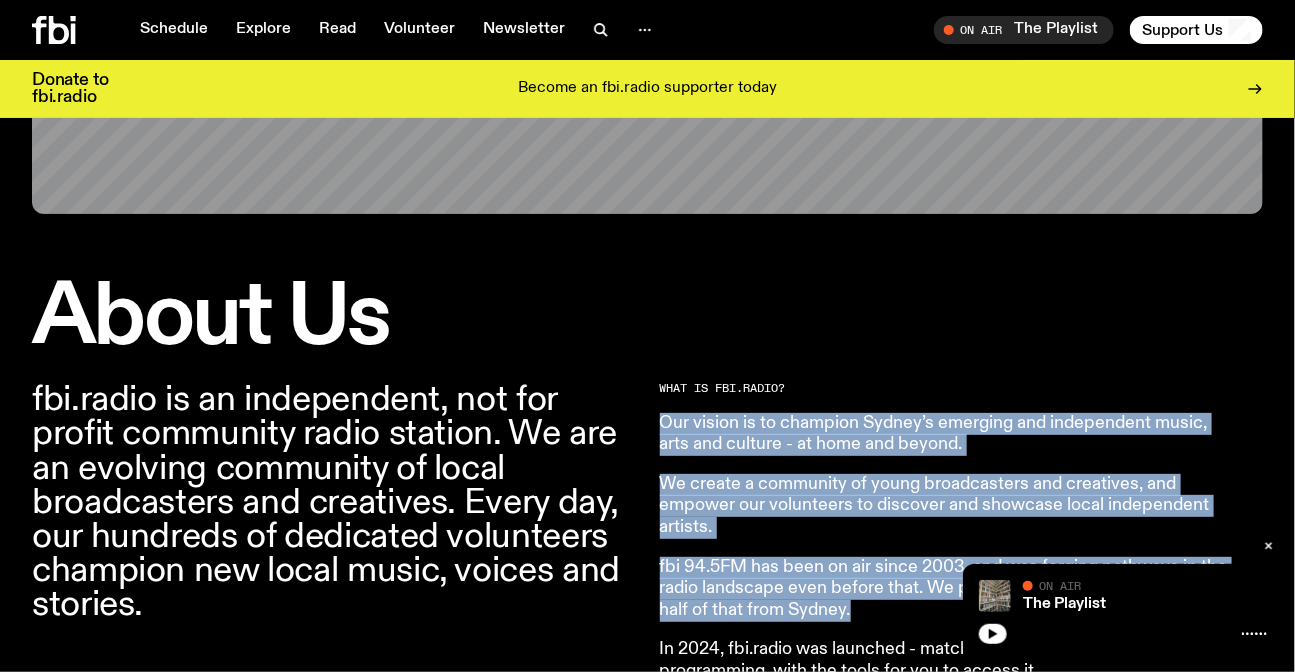 drag, startPoint x: 799, startPoint y: 431, endPoint x: 804, endPoint y: 564, distance: 133.09395 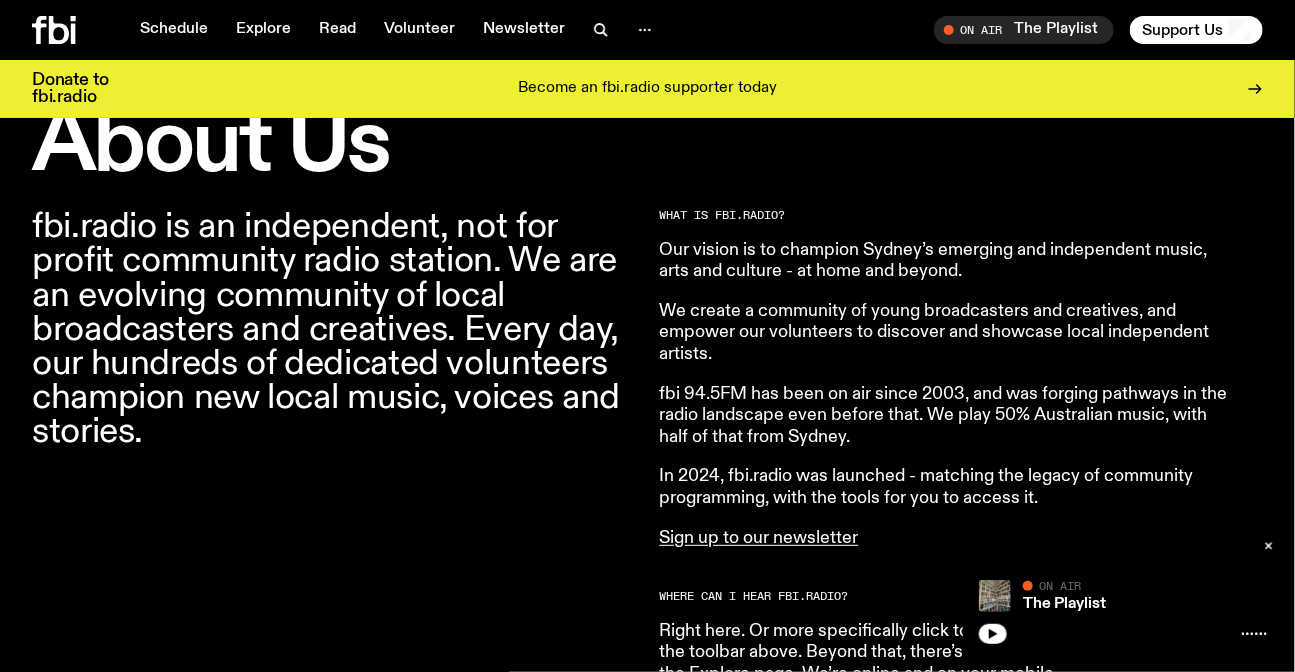 scroll, scrollTop: 621, scrollLeft: 0, axis: vertical 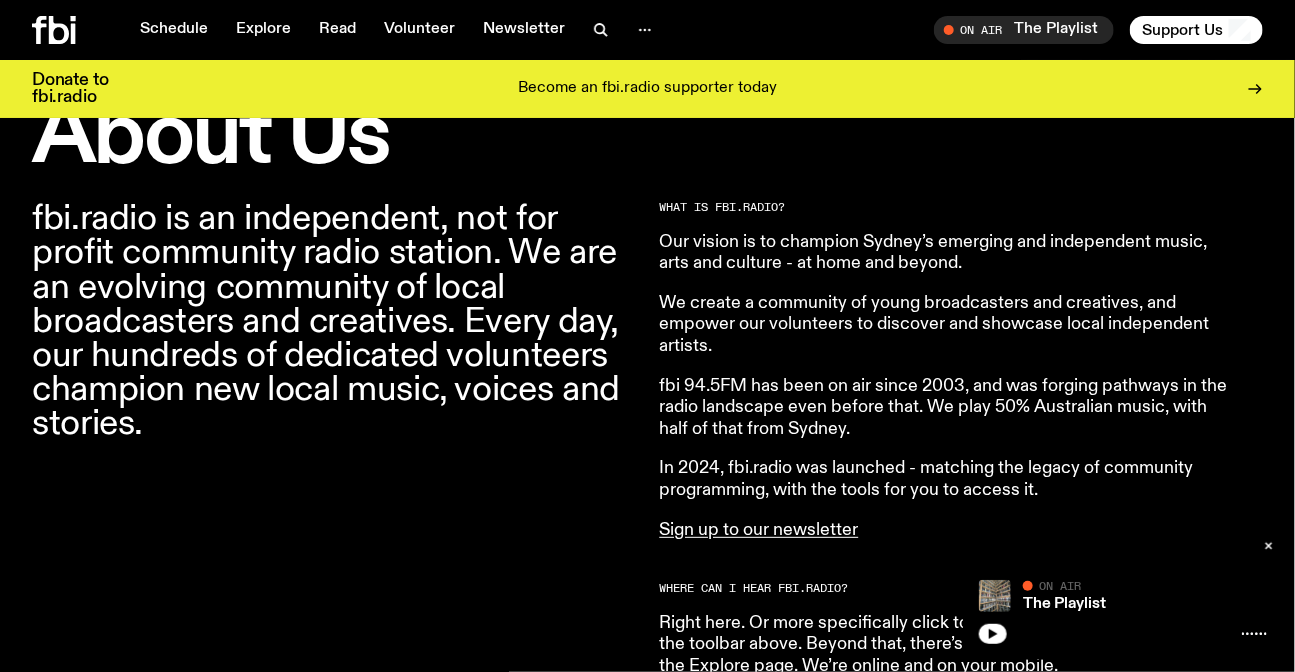 click on "What is fbi.radio? Our vision is to champion Sydney’s emerging and independent music, arts and culture - at home and beyond.  We create a community of young broadcasters and creatives, and empower our volunteers to discover and showcase local independent artists.  fbi 94.5FM has been on air since 2003, and was forging pathways in the radio landscape even before that. We play 50% Australian music, with half of that from Sydney. In 2024, fbi.radio was launched - matching the legacy of community programming, with the tools for you to access it.  Sign up to our newsletter Where can I hear fbi.radio? Right here. Or more specifically click to hear what’s on air right now in the toolbar above. Beyond that, there’s a wealth of radio to discover on the Explore page. We’re online and on your mobile.   We broadcast on FM radio. You can tune in to 94.5FM right across Greater Sydney, from Katoomba to Gosford to Wollongong.  We’re on DAB+, just scan for fbi.radio on your digital radio in Sydney." at bounding box center (948, 938) 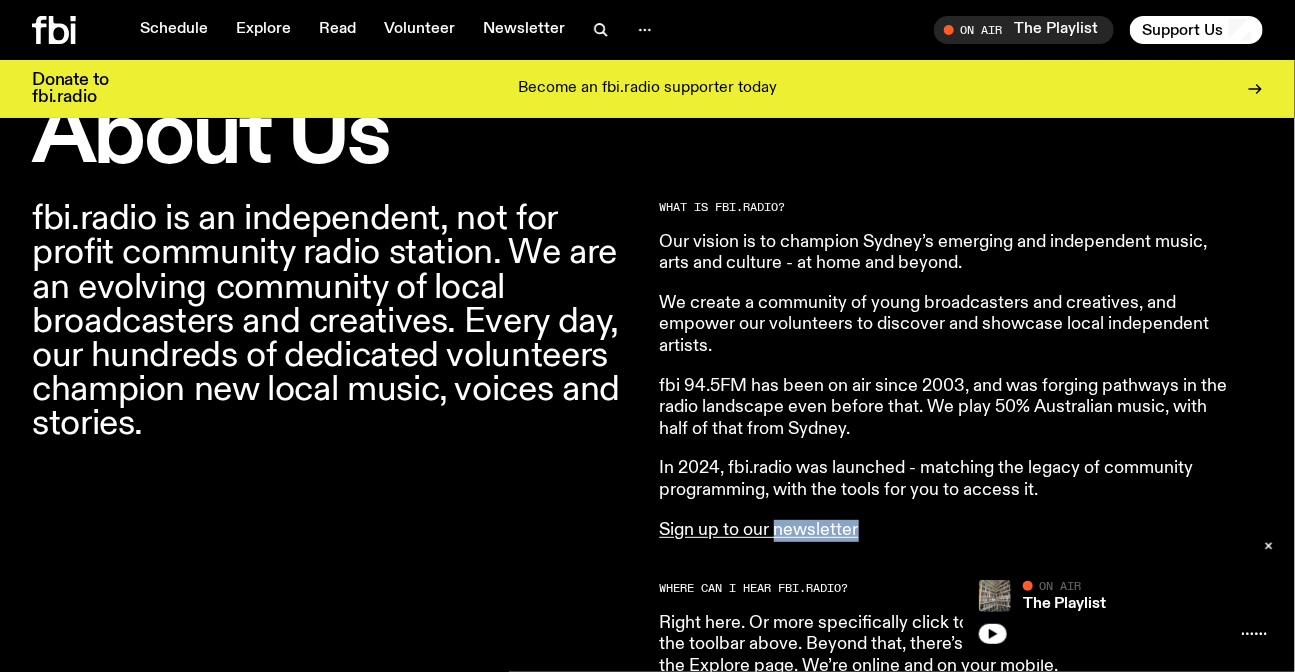 click on "What is fbi.radio? Our vision is to champion Sydney’s emerging and independent music, arts and culture - at home and beyond.  We create a community of young broadcasters and creatives, and empower our volunteers to discover and showcase local independent artists.  fbi 94.5FM has been on air since 2003, and was forging pathways in the radio landscape even before that. We play 50% Australian music, with half of that from Sydney. In 2024, fbi.radio was launched - matching the legacy of community programming, with the tools for you to access it.  Sign up to our newsletter Where can I hear fbi.radio? Right here. Or more specifically click to hear what’s on air right now in the toolbar above. Beyond that, there’s a wealth of radio to discover on the Explore page. We’re online and on your mobile.   We broadcast on FM radio. You can tune in to 94.5FM right across Greater Sydney, from Katoomba to Gosford to Wollongong.  We’re on DAB+, just scan for fbi.radio on your digital radio in Sydney." at bounding box center (948, 938) 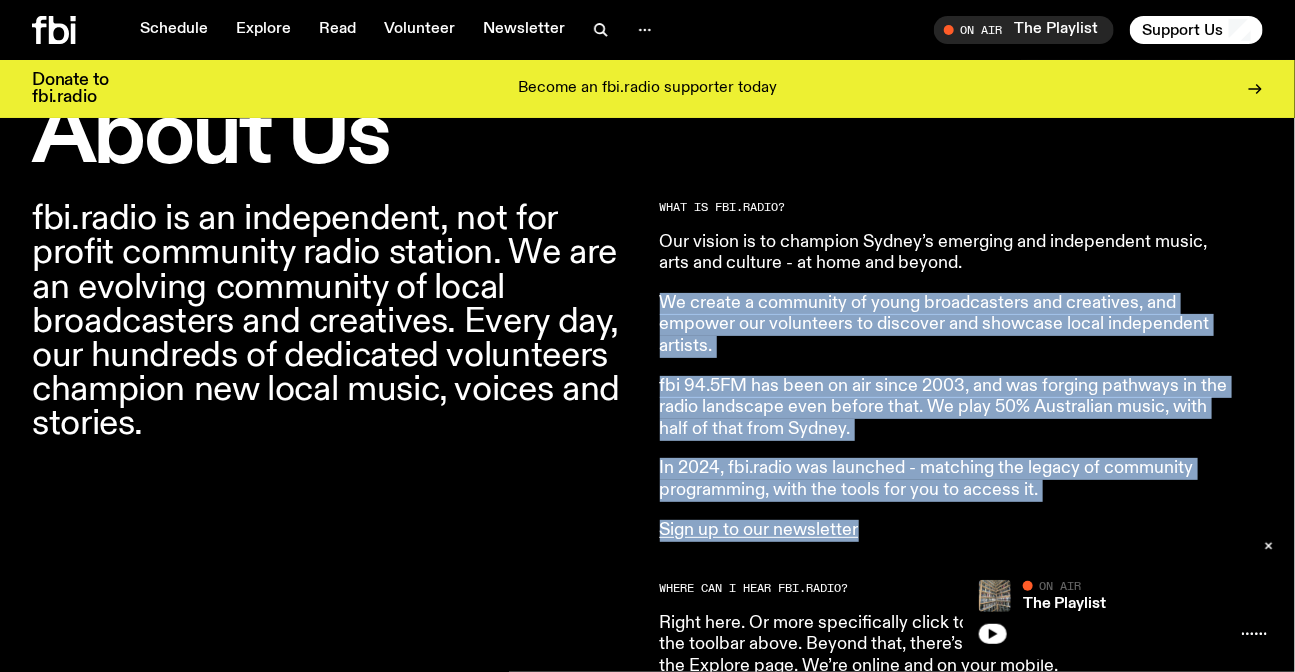 drag, startPoint x: 811, startPoint y: 517, endPoint x: 814, endPoint y: 280, distance: 237.01898 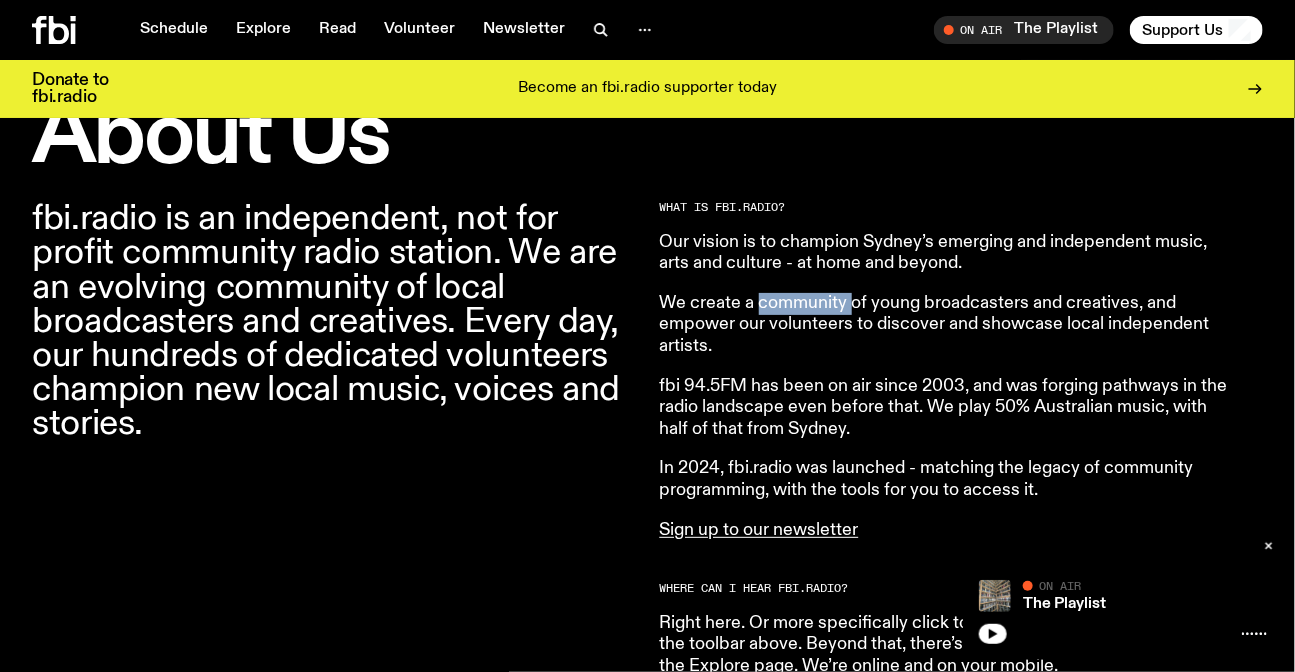 click on "What is fbi.radio? Our vision is to champion Sydney’s emerging and independent music, arts and culture - at home and beyond.  We create a community of young broadcasters and creatives, and empower our volunteers to discover and showcase local independent artists.  fbi 94.5FM has been on air since 2003, and was forging pathways in the radio landscape even before that. We play 50% Australian music, with half of that from Sydney. In 2024, fbi.radio was launched - matching the legacy of community programming, with the tools for you to access it.  Sign up to our newsletter Where can I hear fbi.radio? Right here. Or more specifically click to hear what’s on air right now in the toolbar above. Beyond that, there’s a wealth of radio to discover on the Explore page. We’re online and on your mobile.   We broadcast on FM radio. You can tune in to 94.5FM right across Greater Sydney, from Katoomba to Gosford to Wollongong.  We’re on DAB+, just scan for fbi.radio on your digital radio in Sydney." at bounding box center (948, 938) 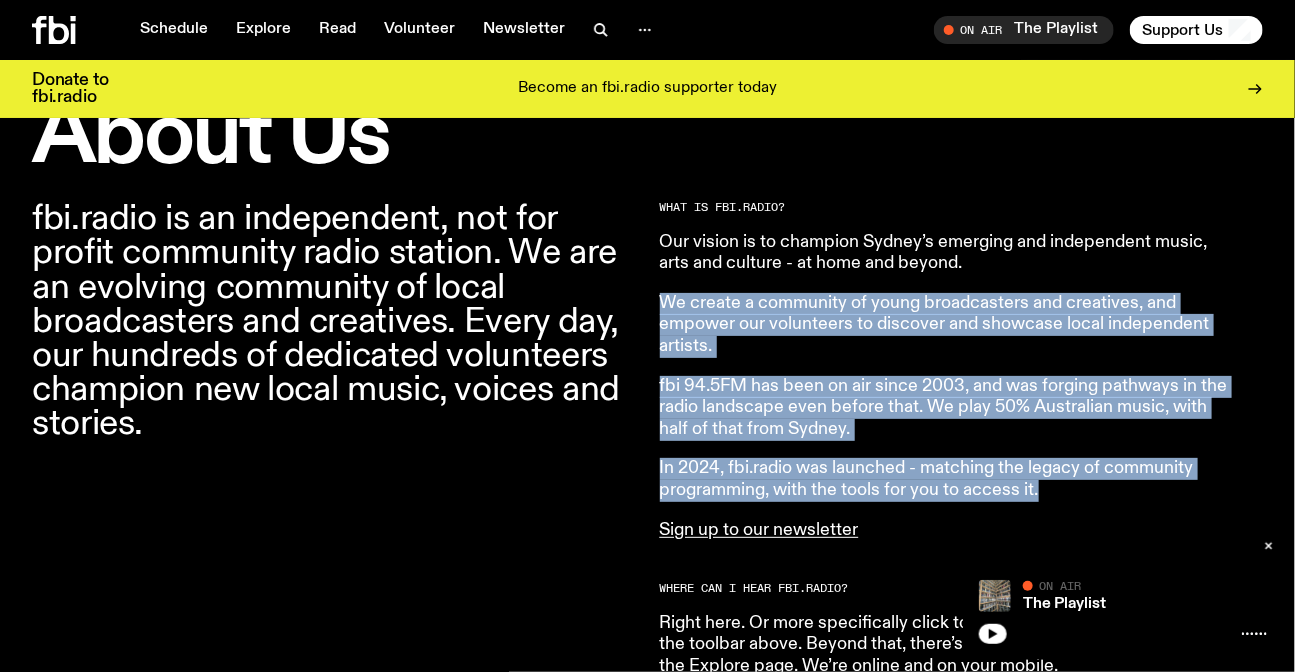 drag, startPoint x: 814, startPoint y: 280, endPoint x: 820, endPoint y: 471, distance: 191.09422 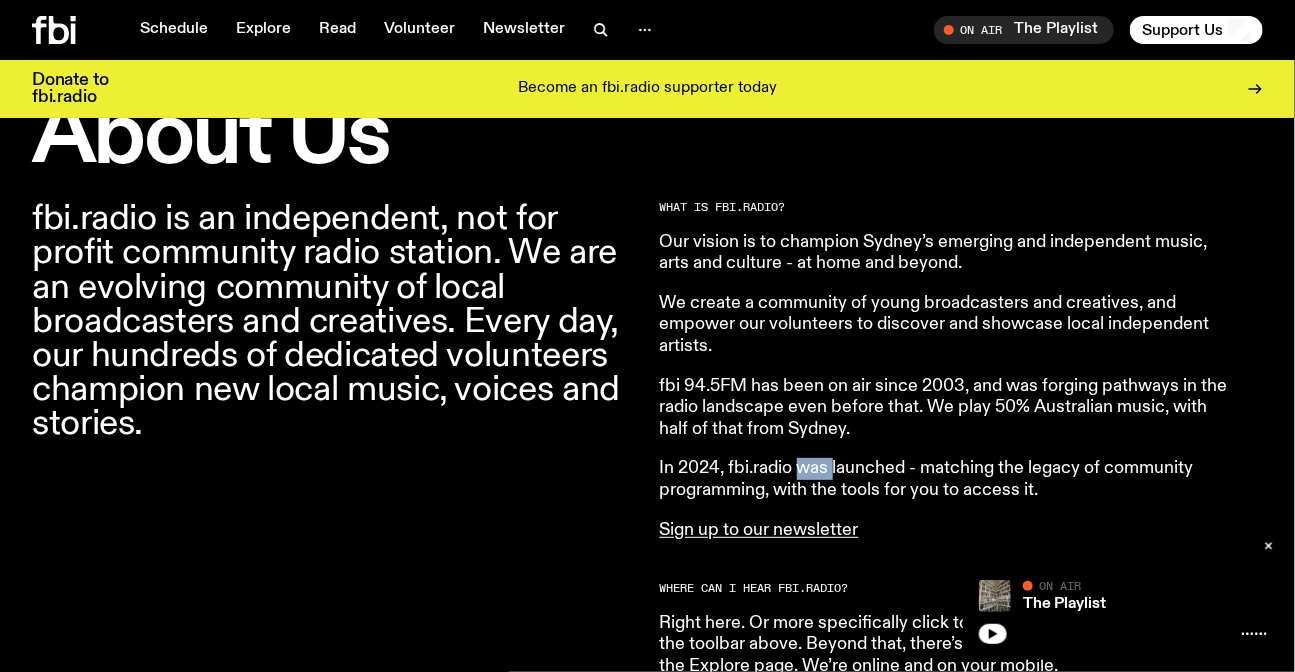 click on "In 2024, fbi.radio was launched - matching the legacy of community programming, with the tools for you to access it." 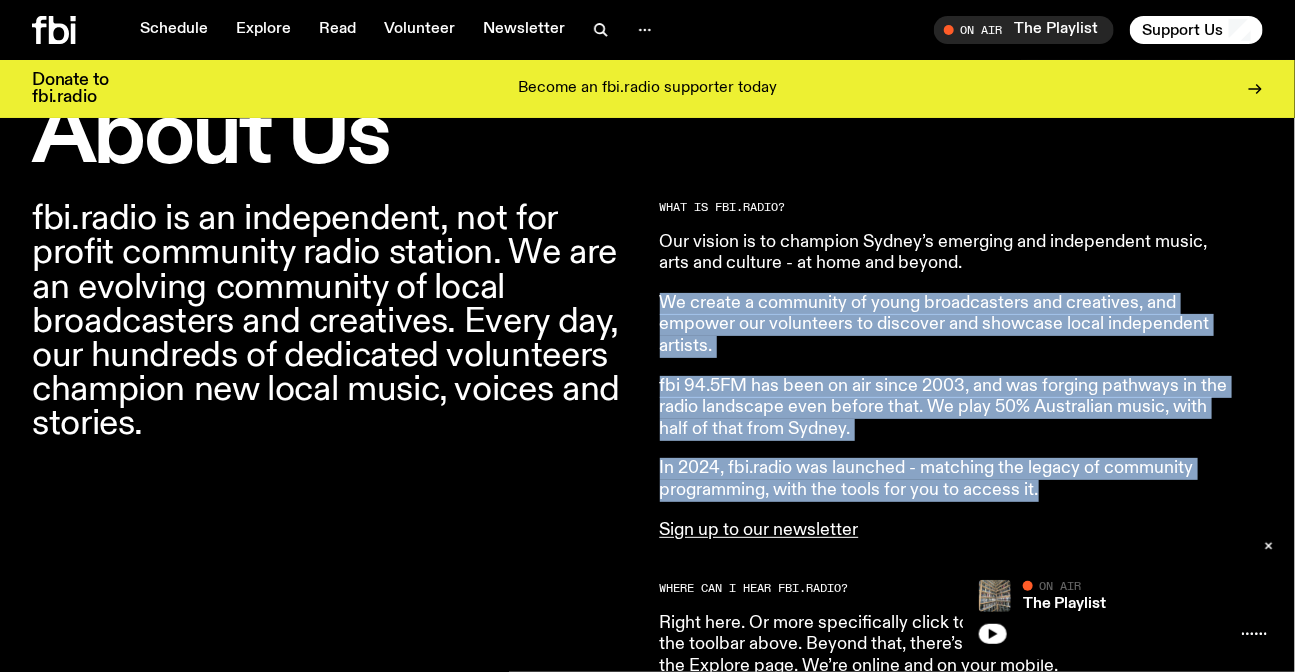 drag, startPoint x: 820, startPoint y: 471, endPoint x: 824, endPoint y: 315, distance: 156.05127 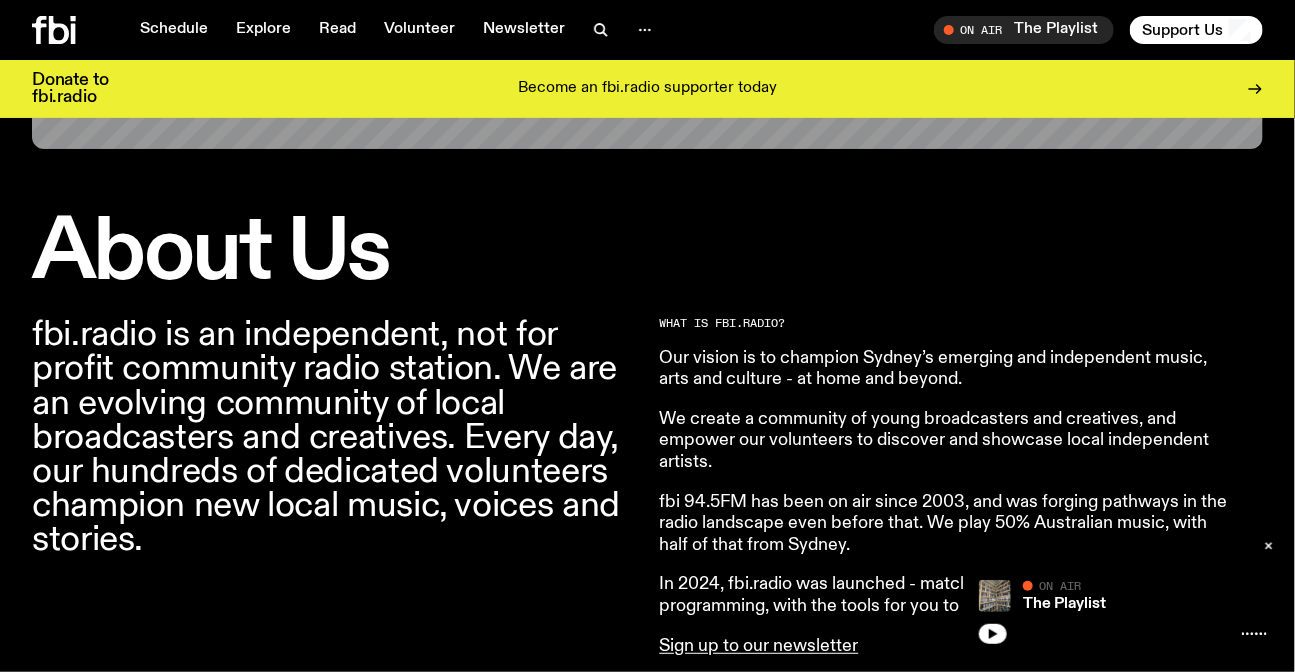 scroll, scrollTop: 440, scrollLeft: 0, axis: vertical 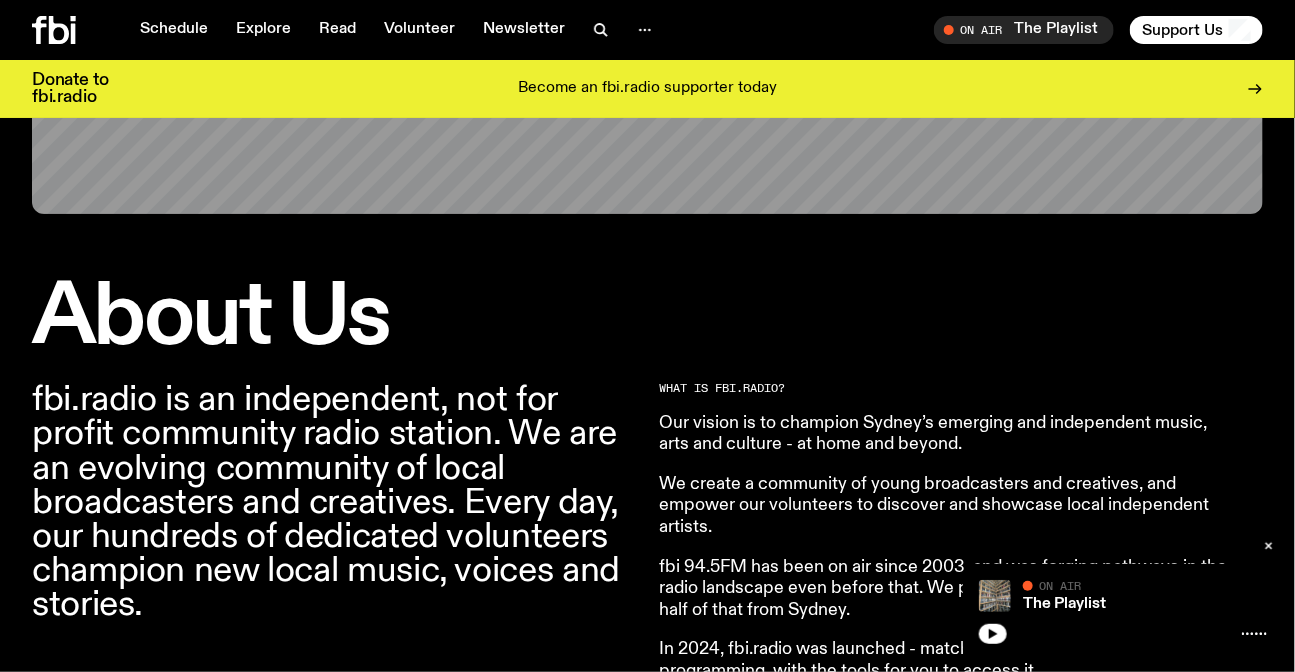 click 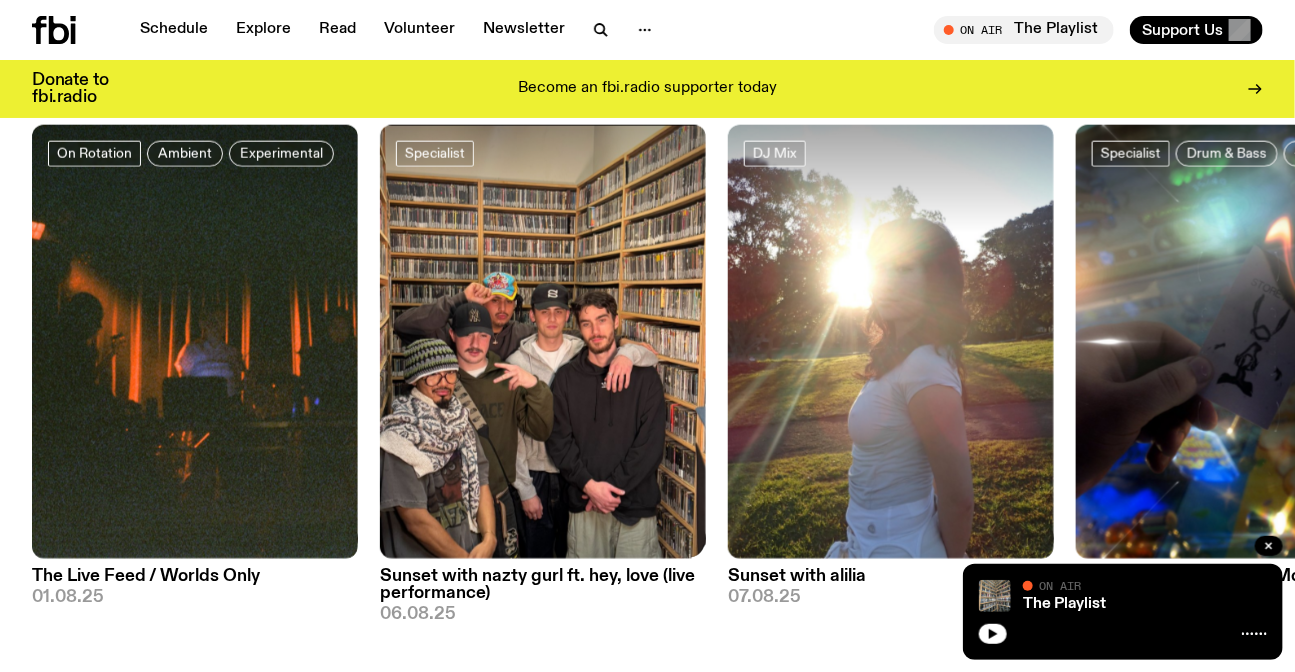 scroll, scrollTop: 894, scrollLeft: 0, axis: vertical 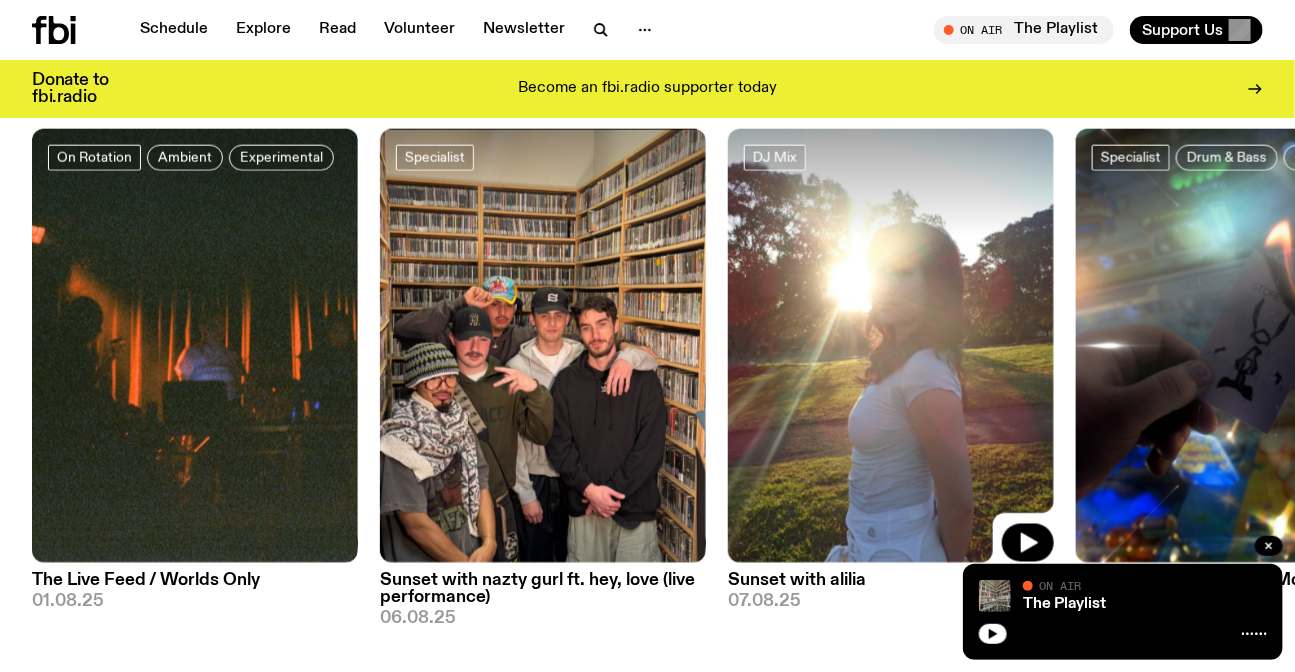 drag, startPoint x: 975, startPoint y: 290, endPoint x: 492, endPoint y: 293, distance: 483.0093 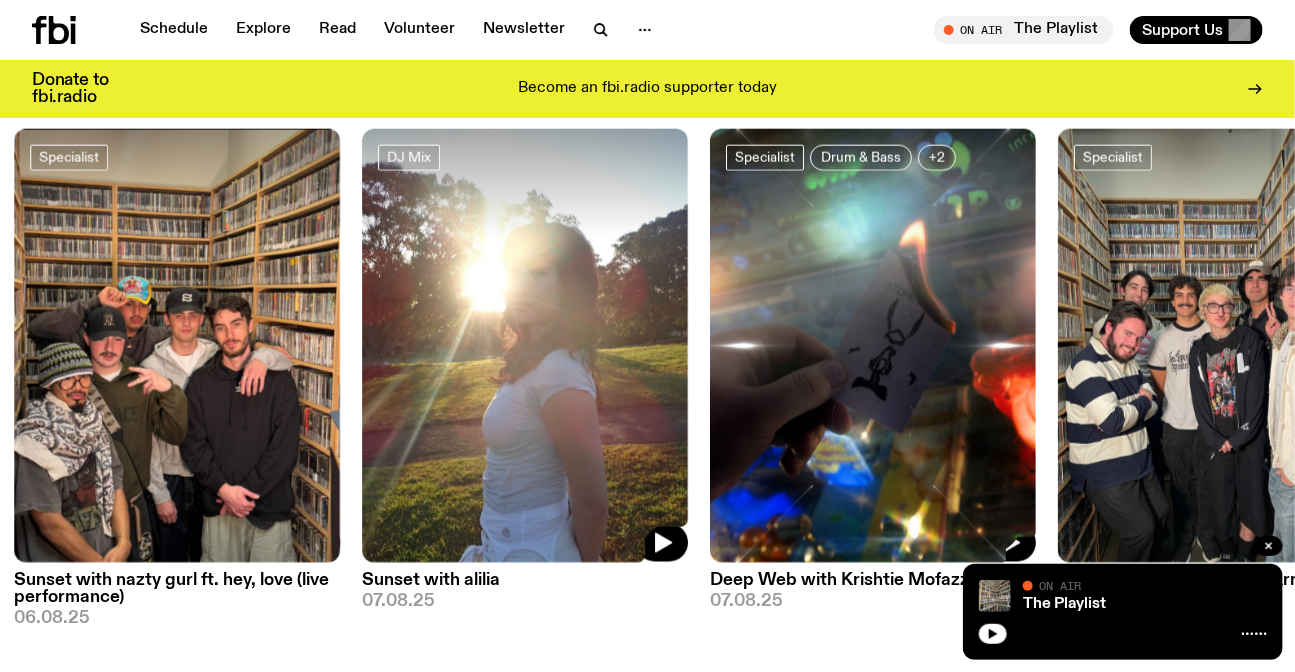 drag, startPoint x: 962, startPoint y: 375, endPoint x: 453, endPoint y: 335, distance: 510.56927 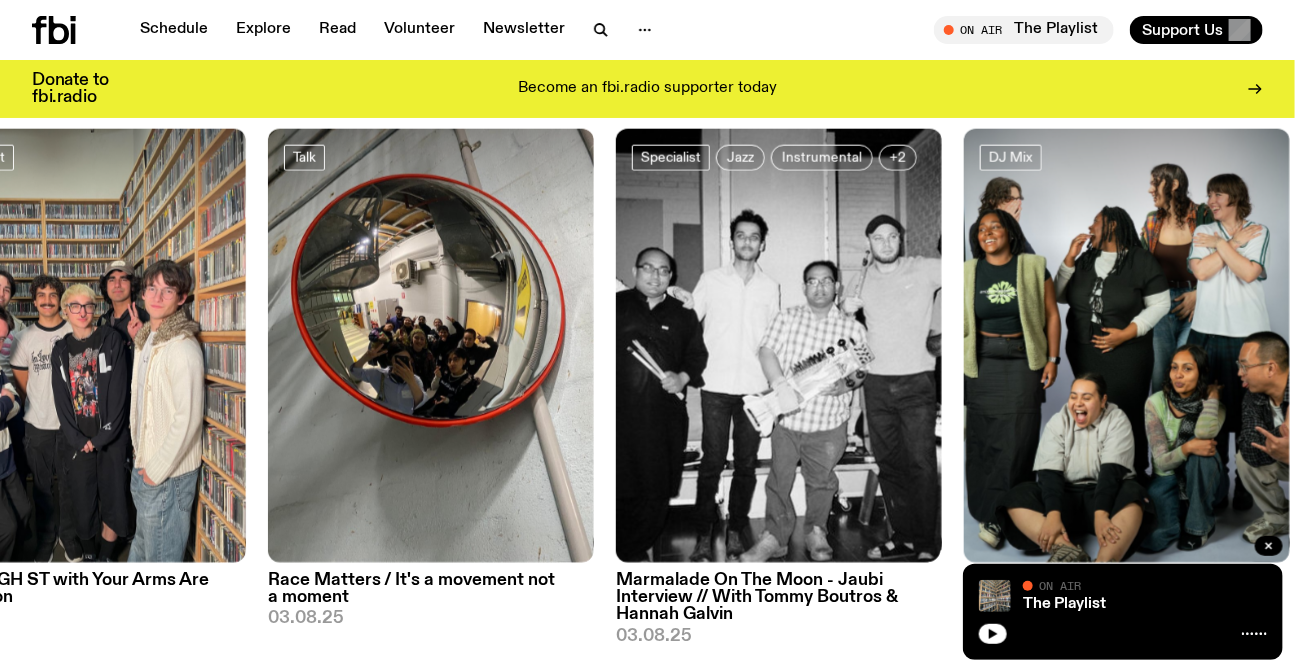 drag, startPoint x: 932, startPoint y: 313, endPoint x: 625, endPoint y: 331, distance: 307.52722 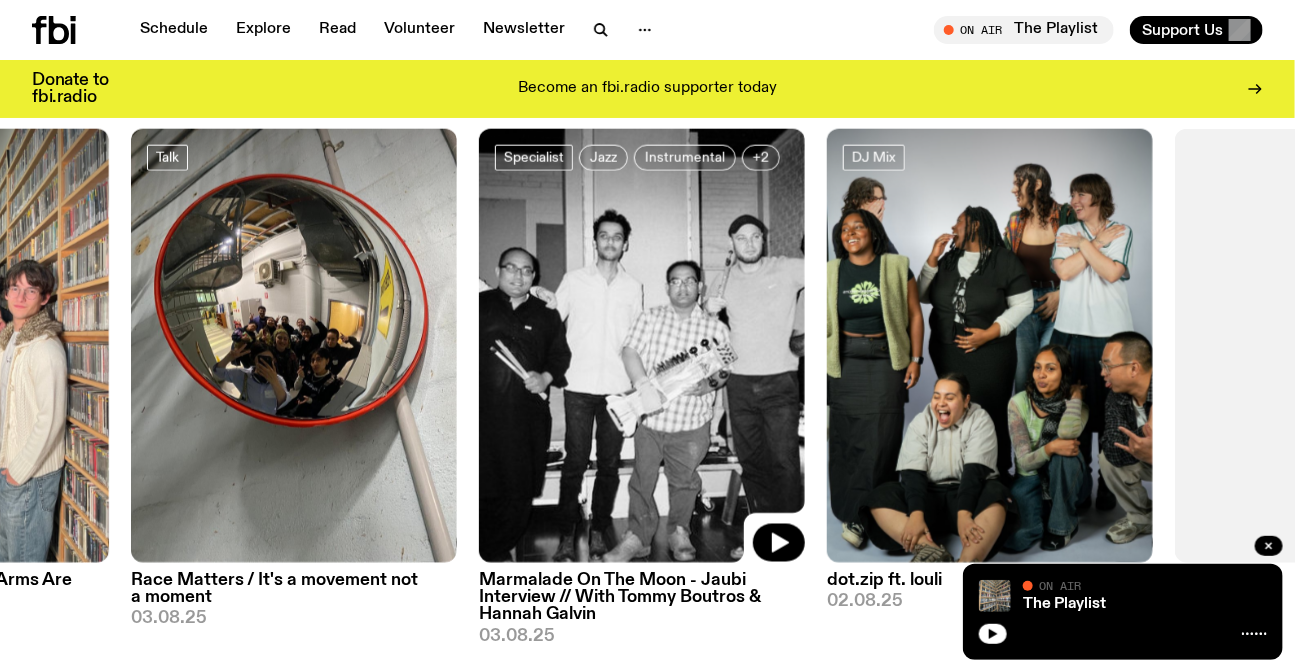 drag, startPoint x: 935, startPoint y: 337, endPoint x: 594, endPoint y: 350, distance: 341.2477 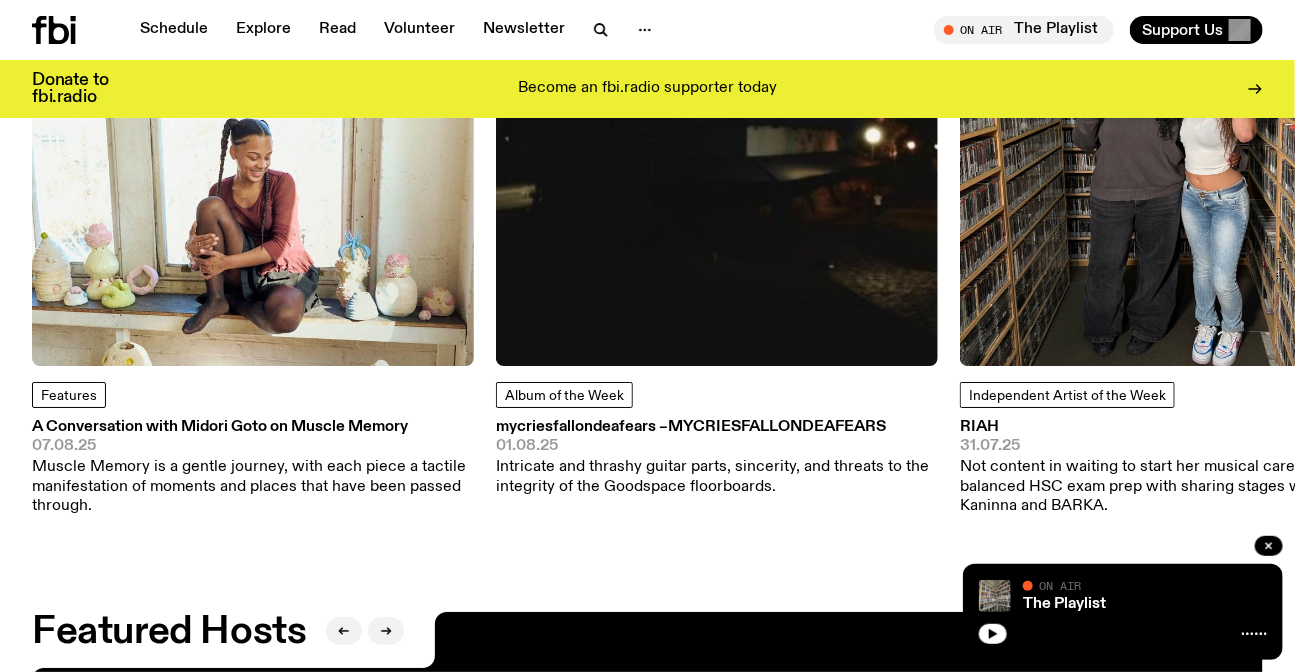 scroll, scrollTop: 2349, scrollLeft: 0, axis: vertical 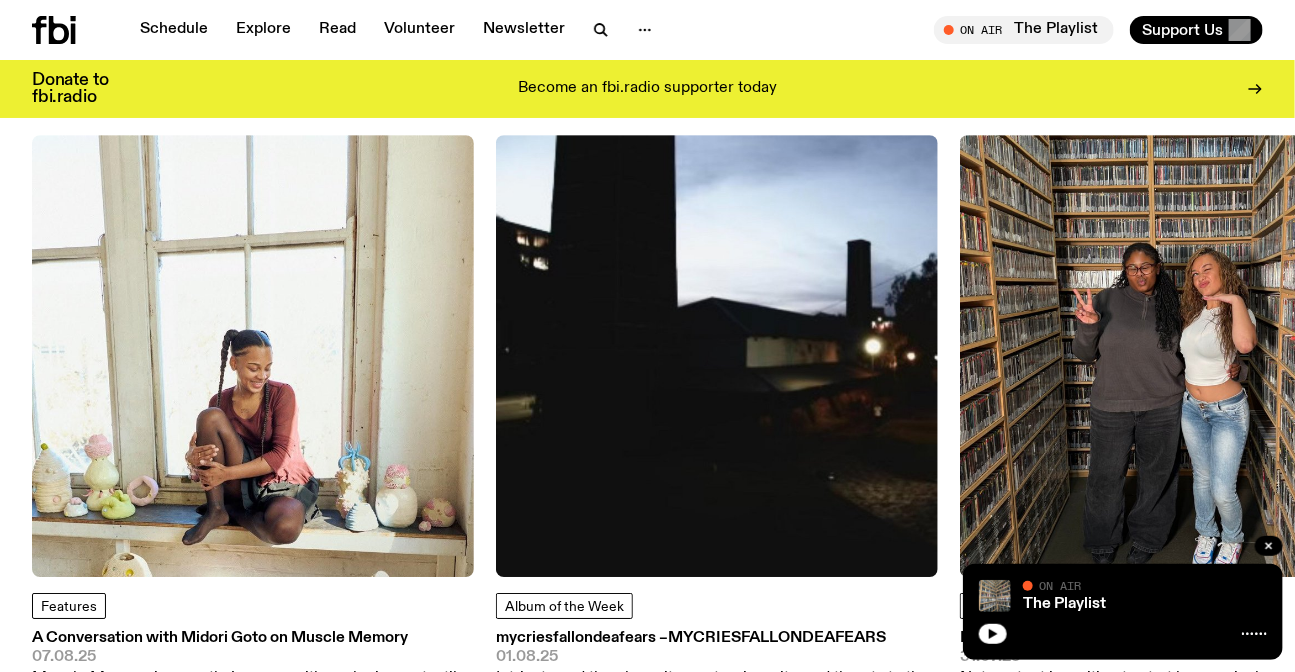 drag, startPoint x: 989, startPoint y: 394, endPoint x: 350, endPoint y: 407, distance: 639.1322 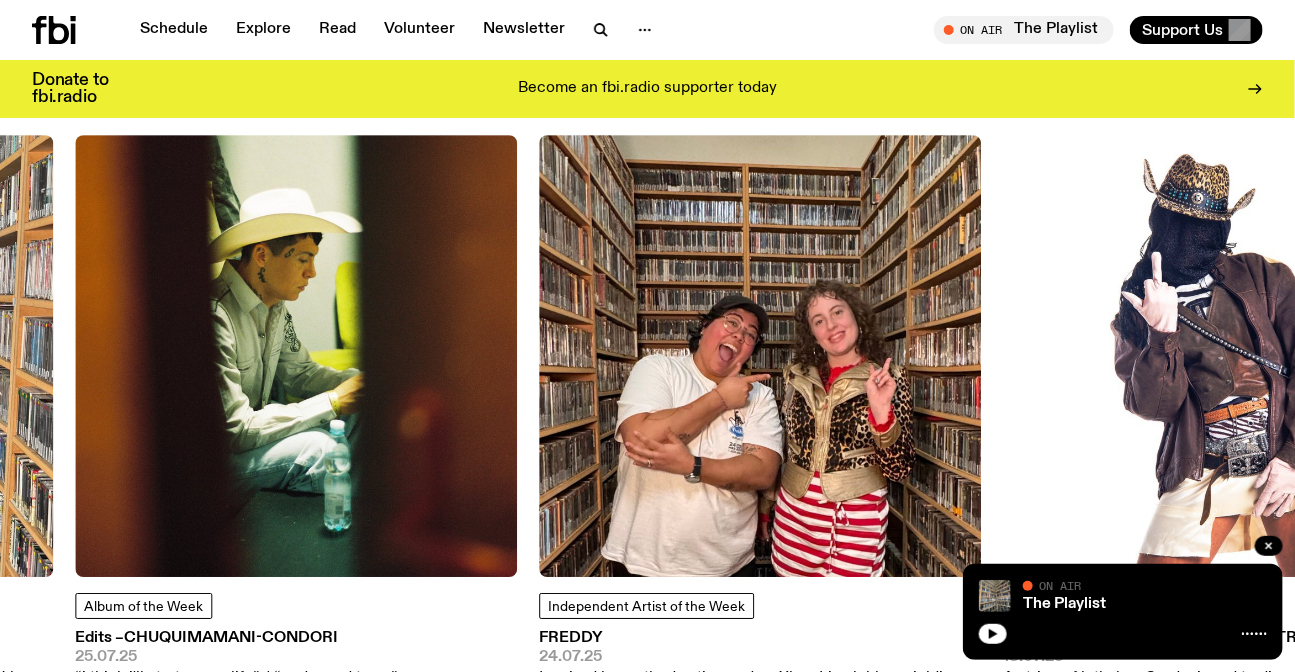 drag, startPoint x: 855, startPoint y: 520, endPoint x: 300, endPoint y: 467, distance: 557.5249 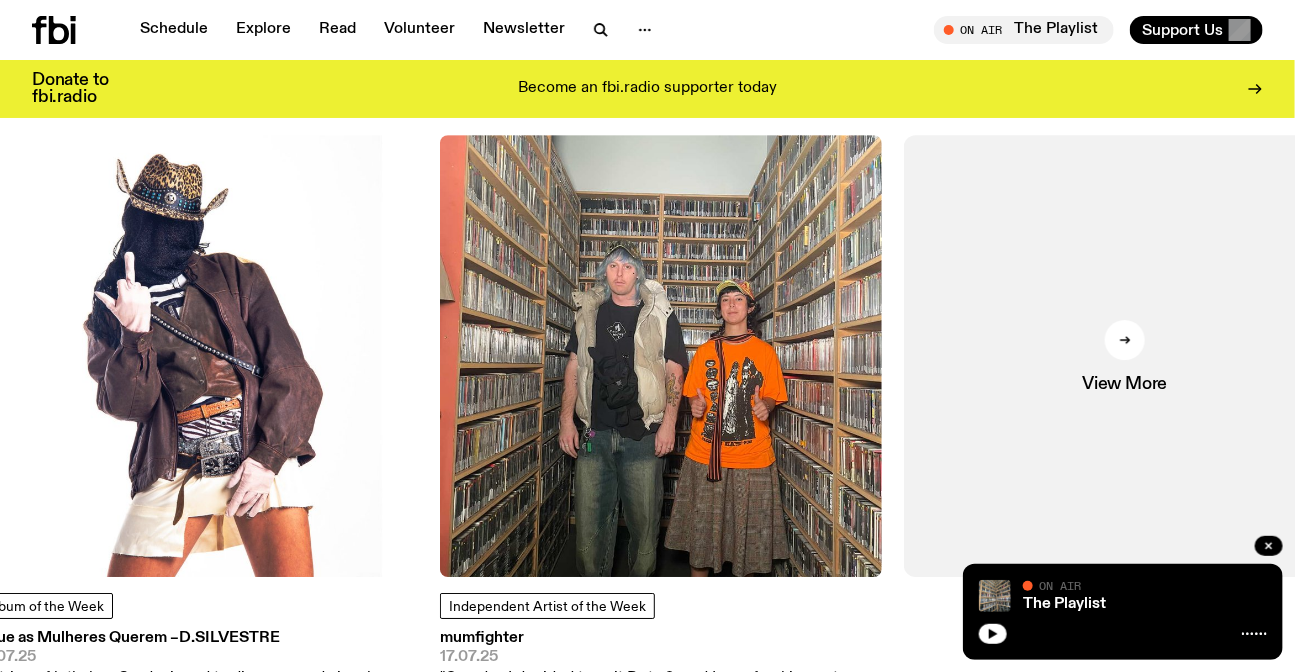 drag, startPoint x: 869, startPoint y: 402, endPoint x: 1026, endPoint y: 410, distance: 157.20369 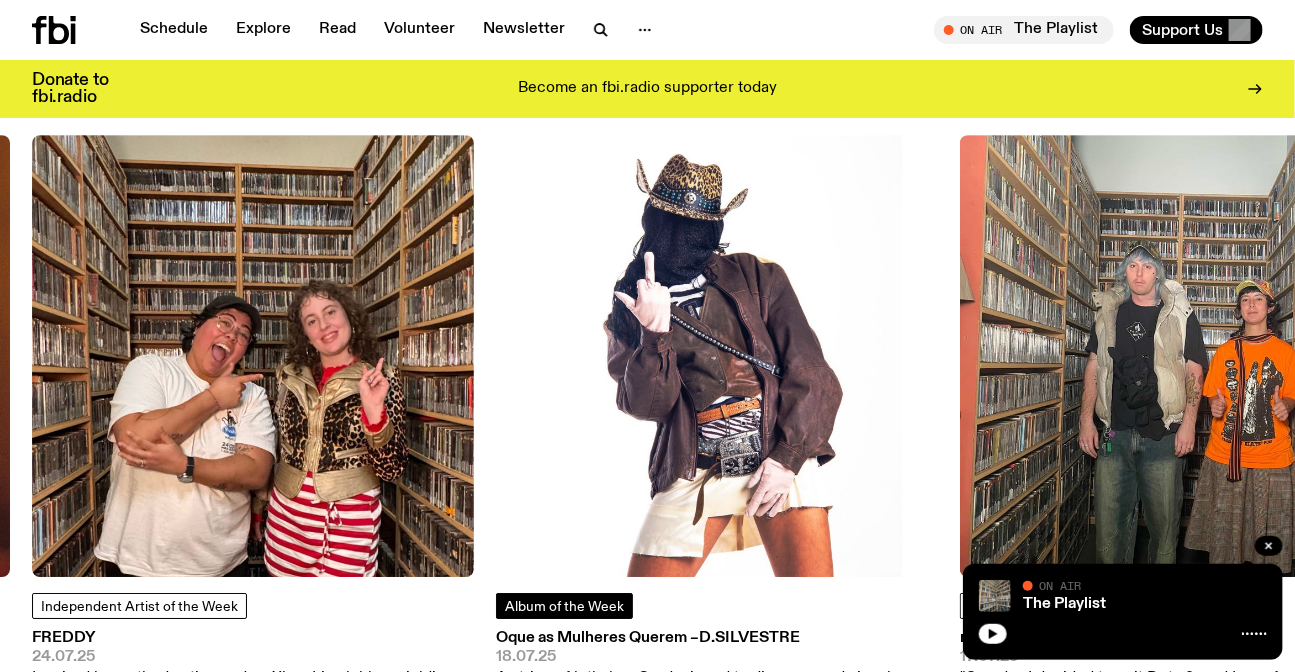click on "Album of the Week" 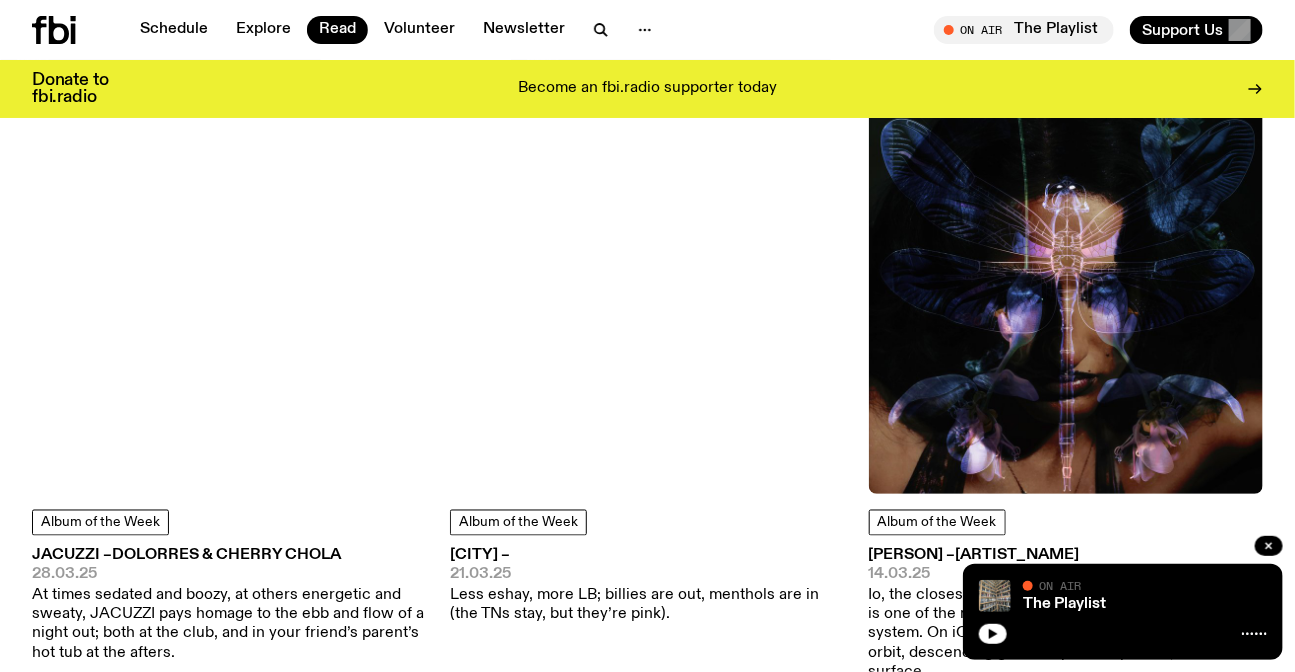 scroll, scrollTop: 3990, scrollLeft: 0, axis: vertical 